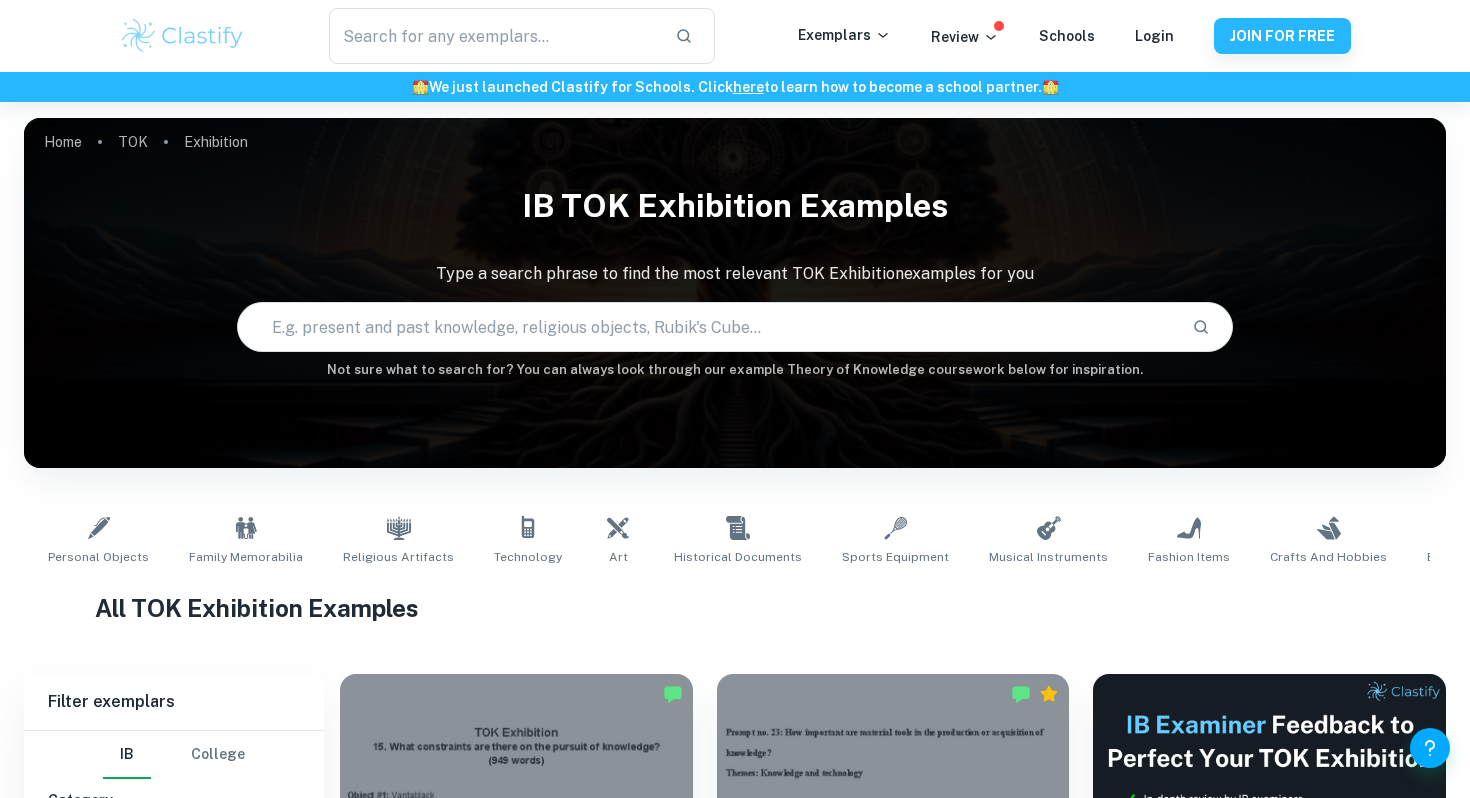 scroll, scrollTop: 229, scrollLeft: 0, axis: vertical 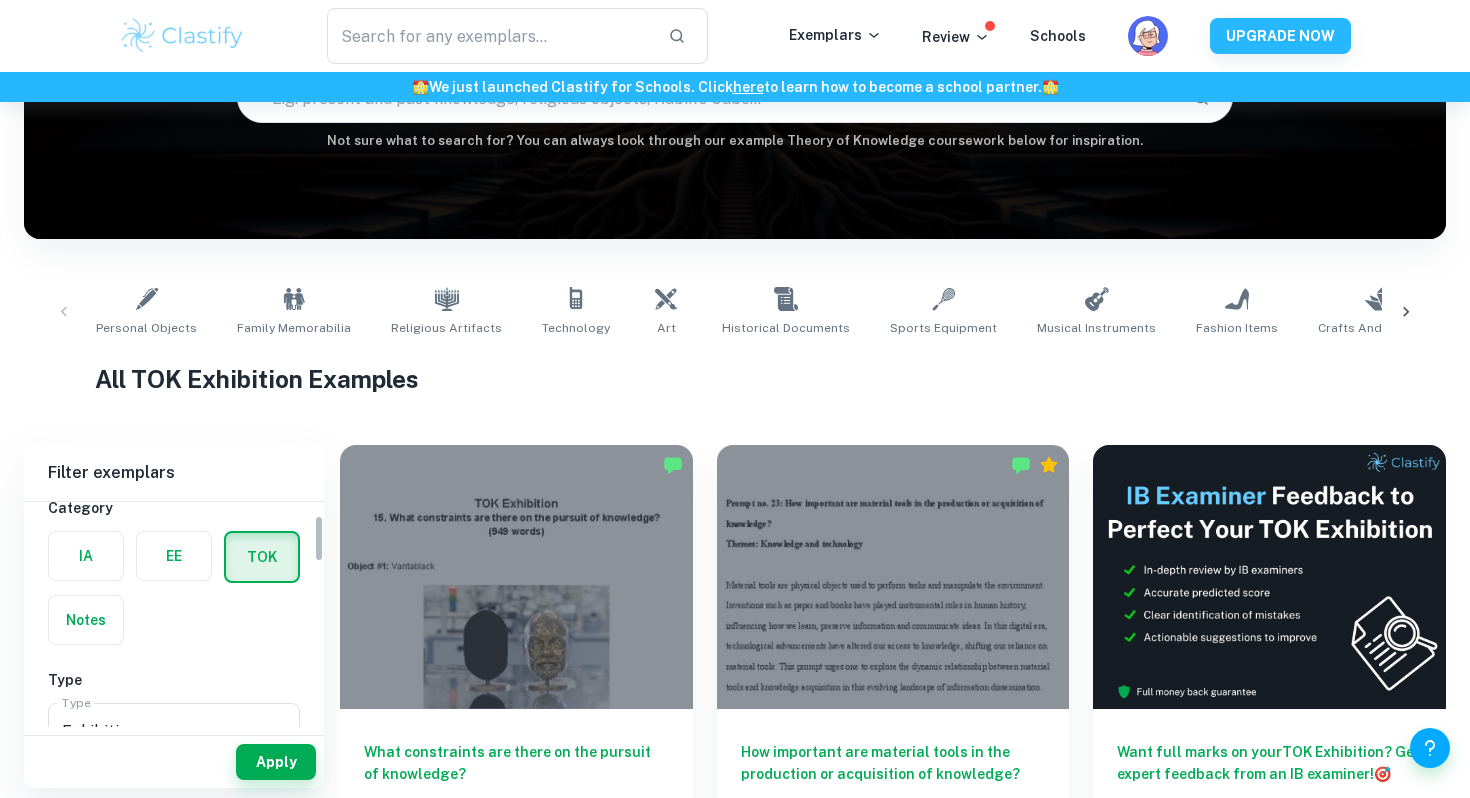 click at bounding box center [86, 556] 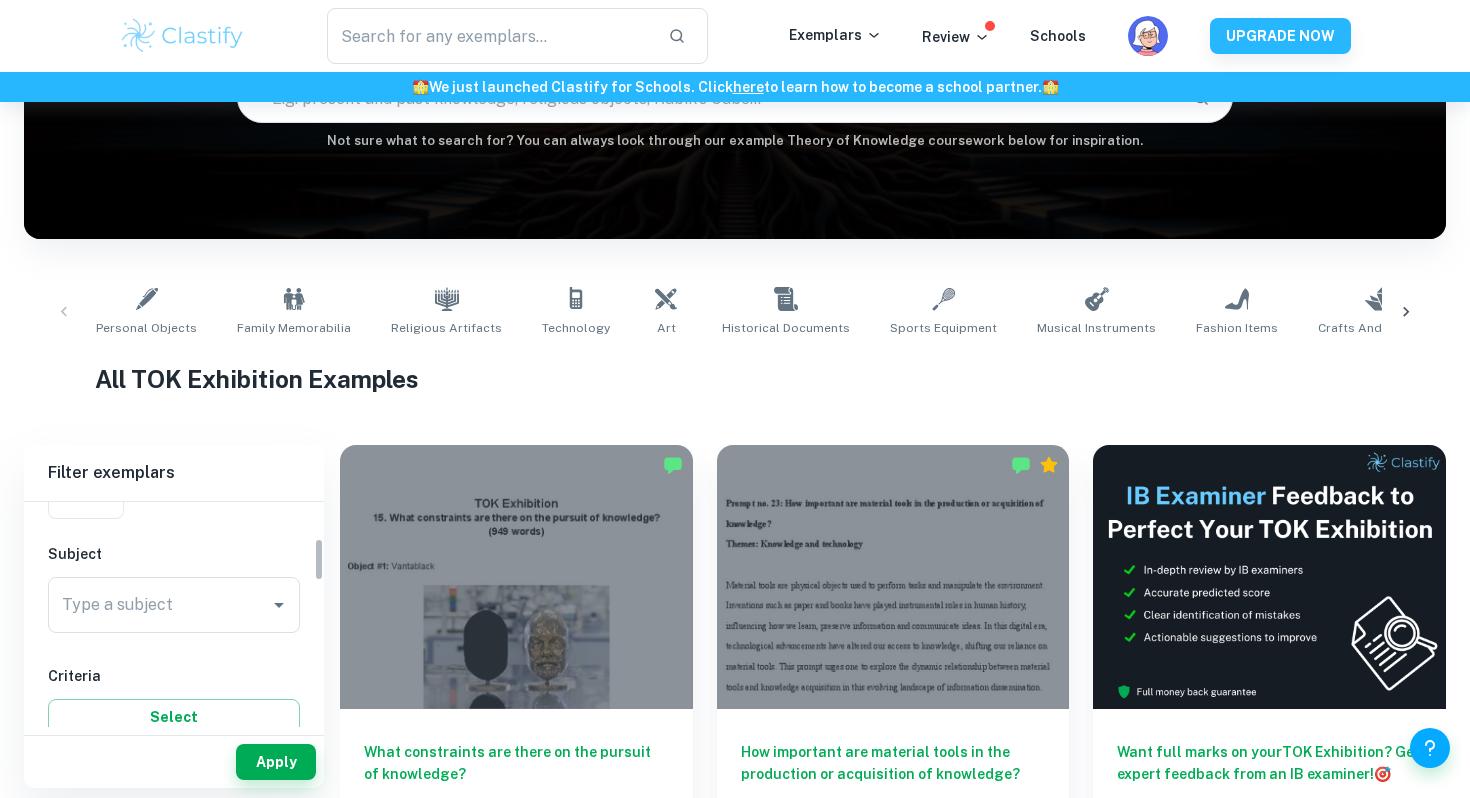 scroll, scrollTop: 190, scrollLeft: 0, axis: vertical 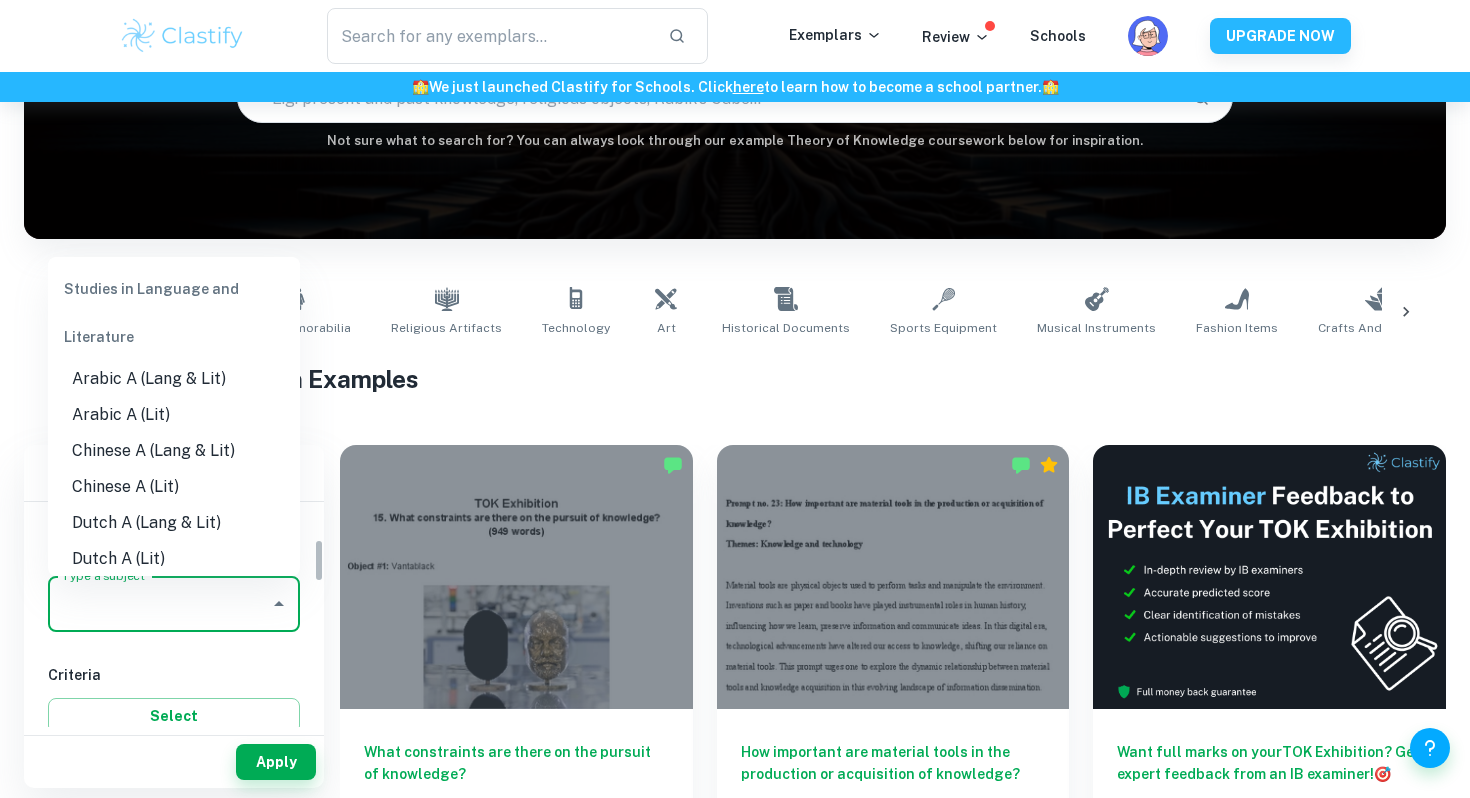 click on "Type a subject" at bounding box center (159, 604) 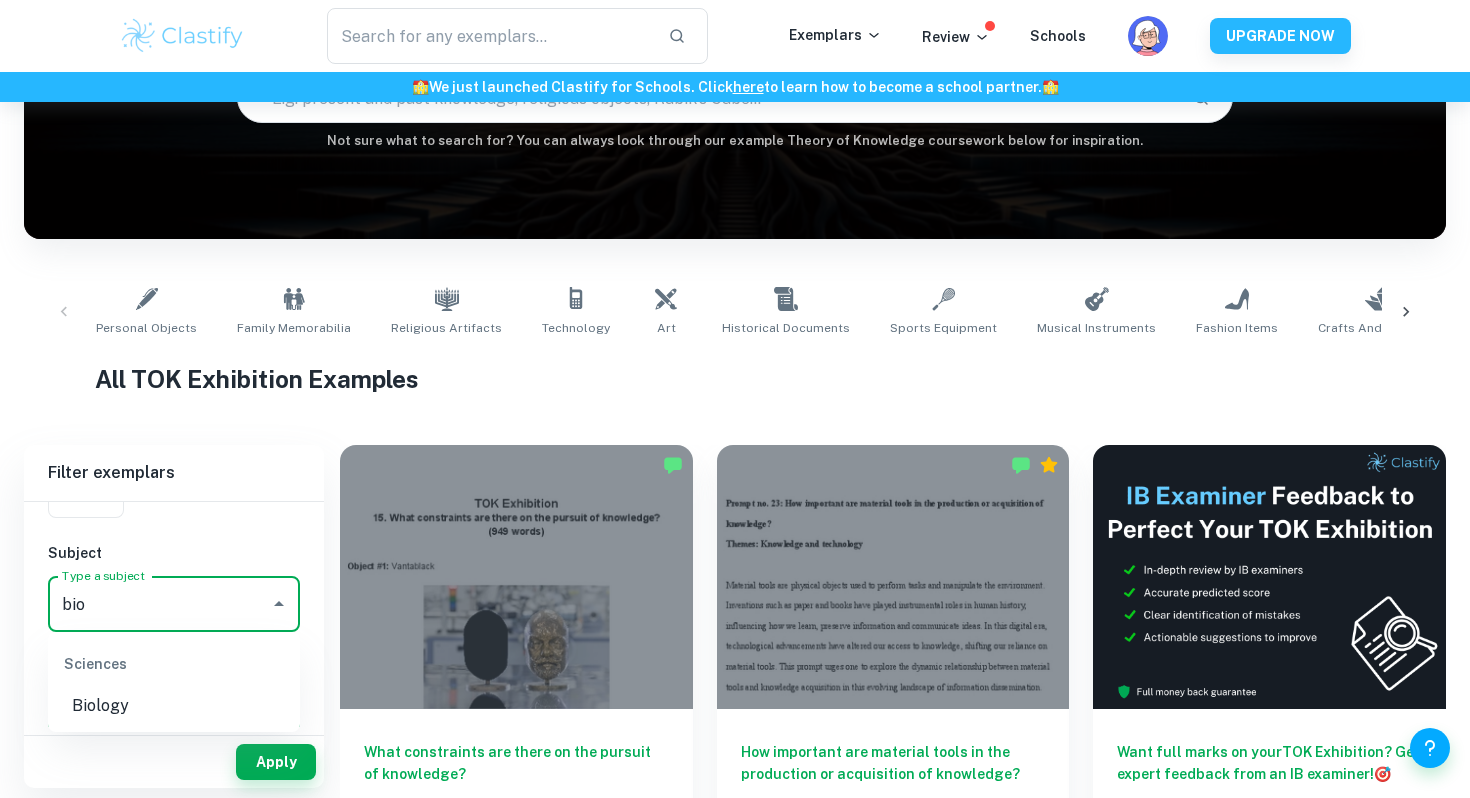 click on "Biology" at bounding box center (174, 706) 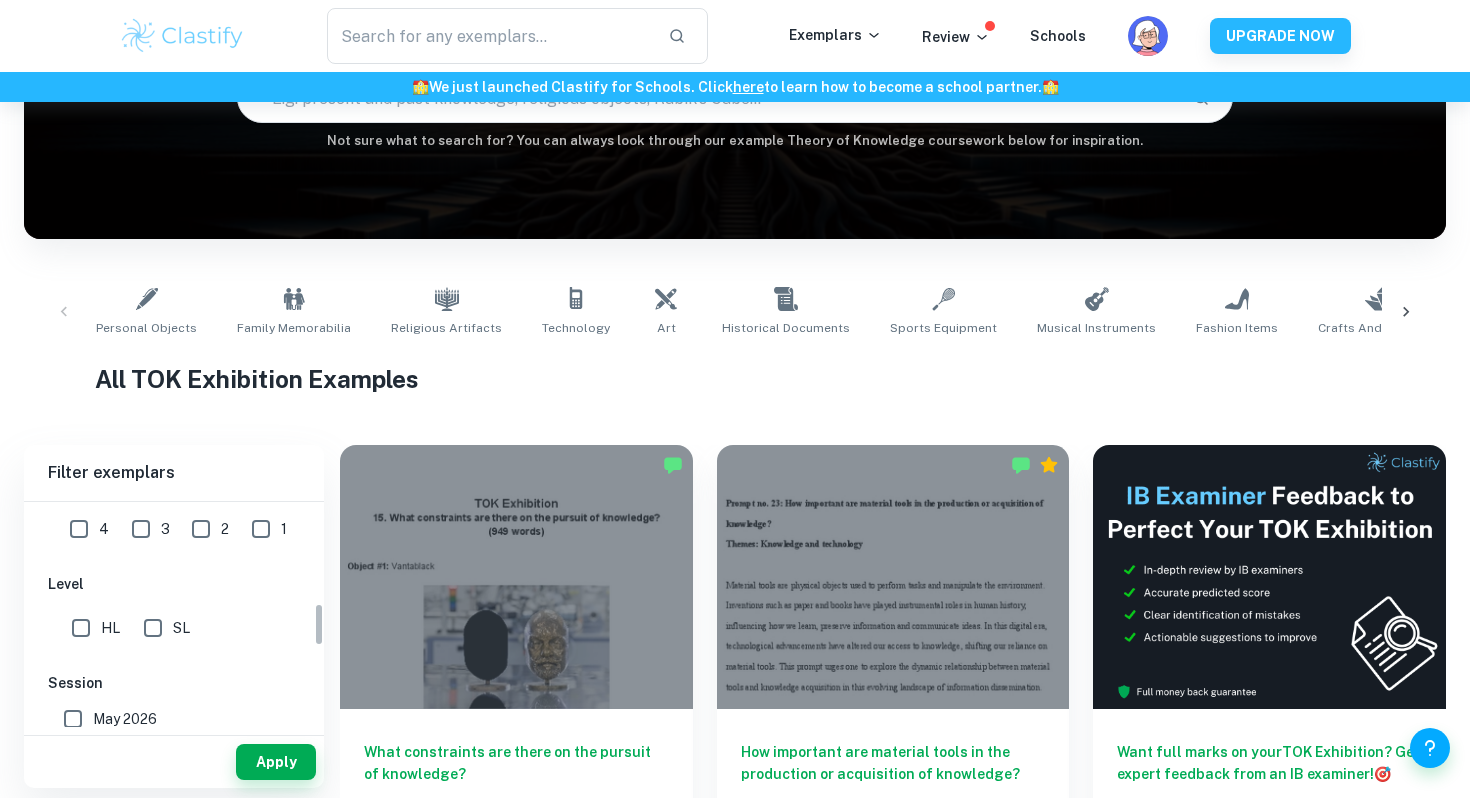 type on "Biology" 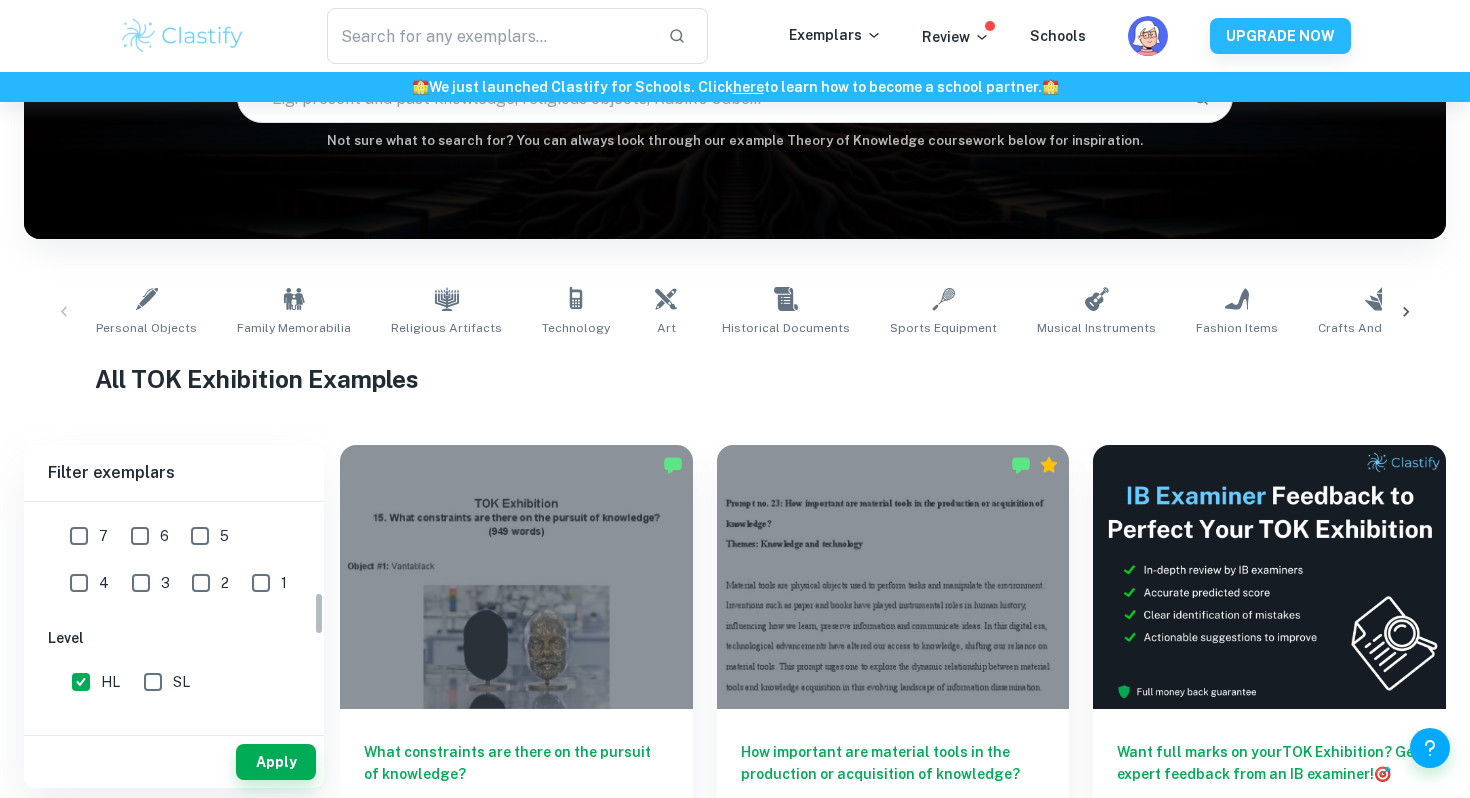 scroll, scrollTop: 452, scrollLeft: 0, axis: vertical 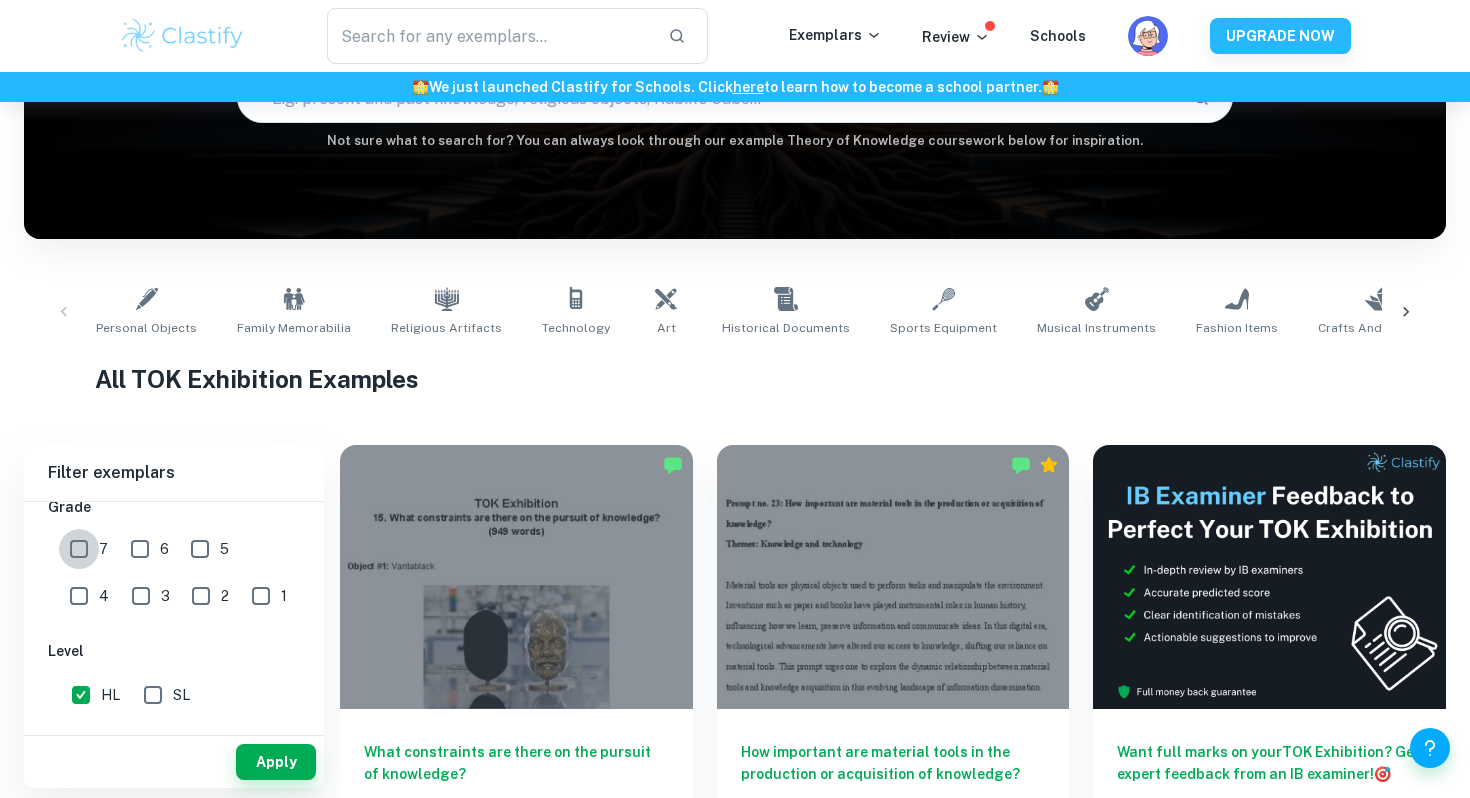 click on "7" at bounding box center (79, 549) 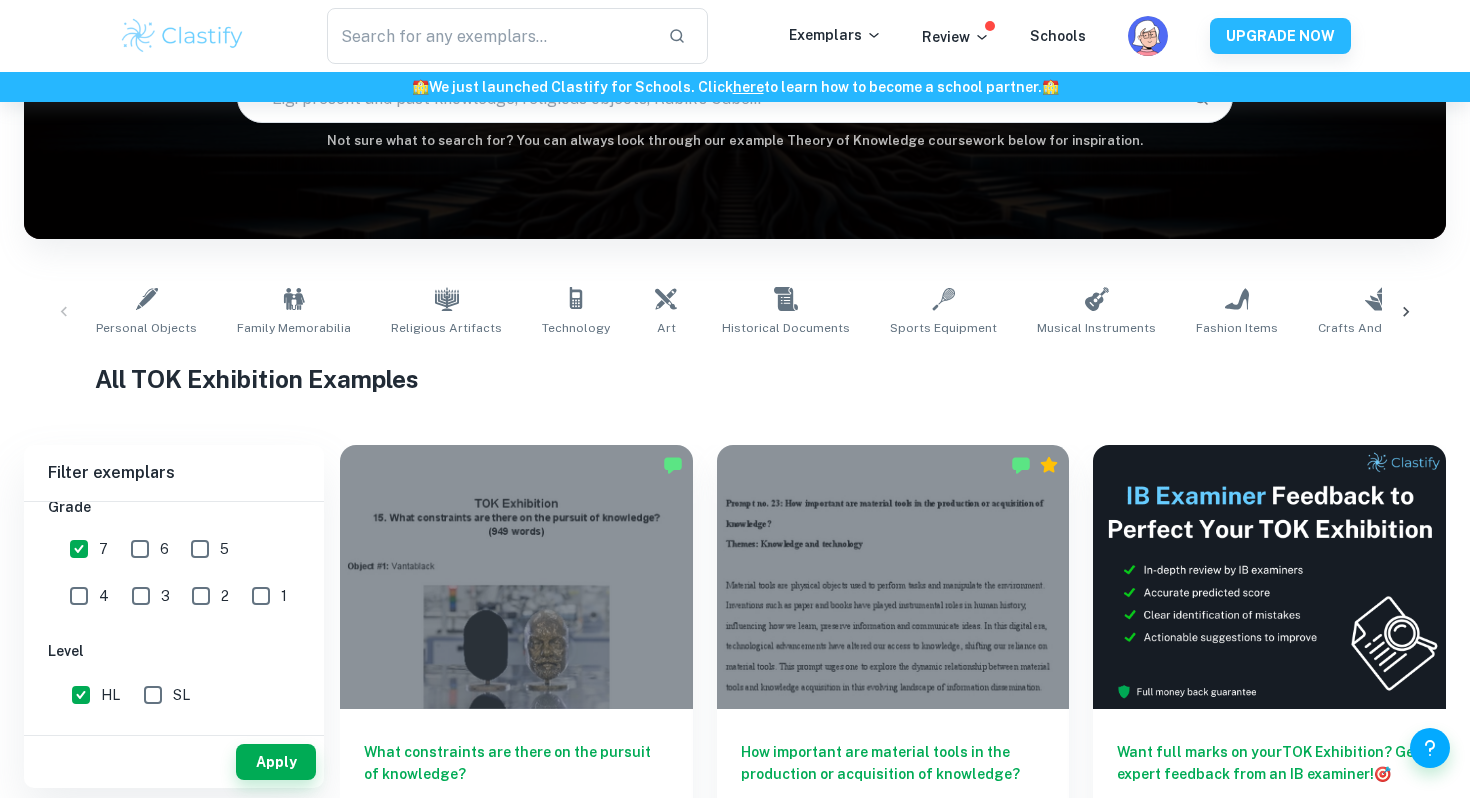 click on "6" at bounding box center (140, 549) 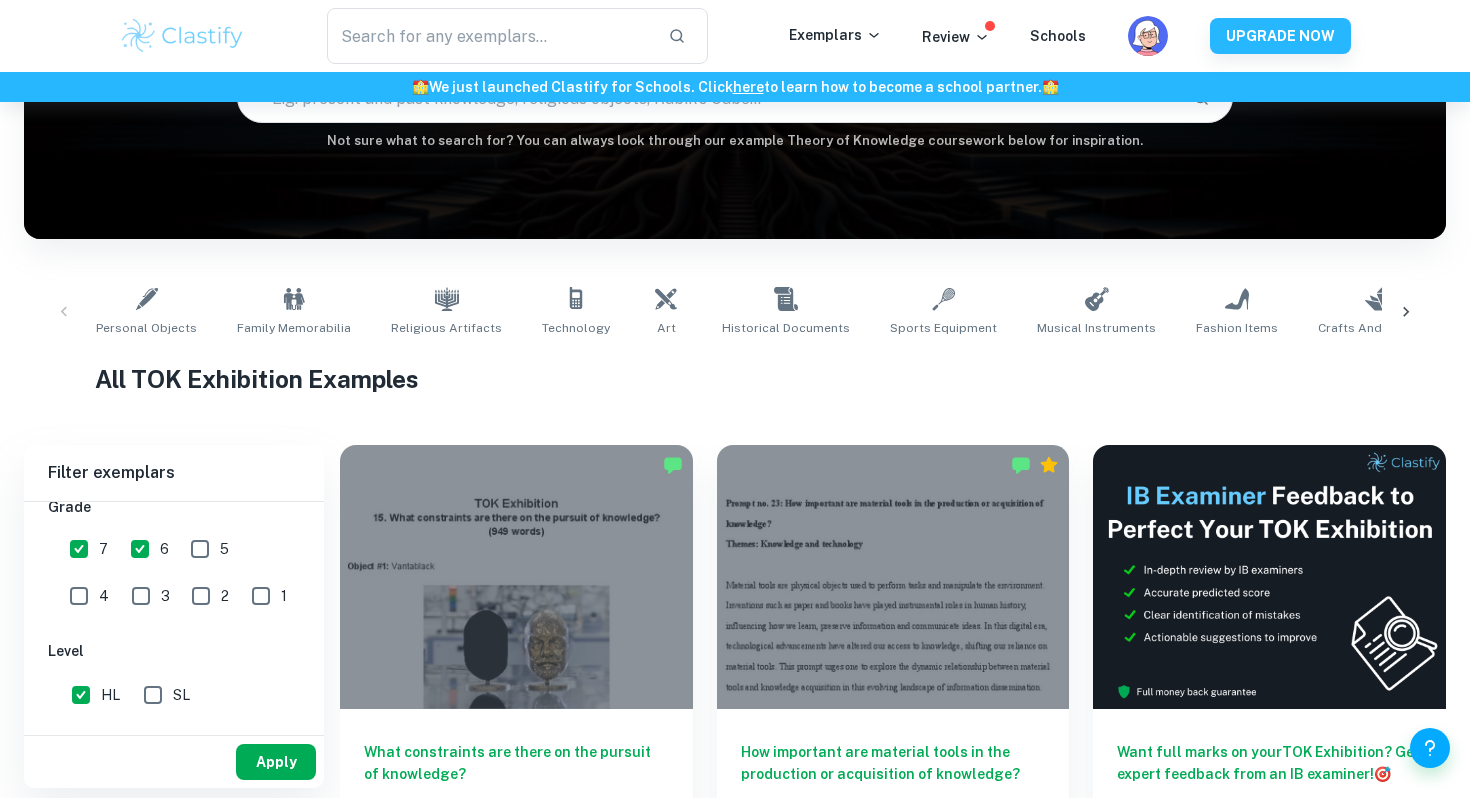 click on "Apply" at bounding box center (276, 762) 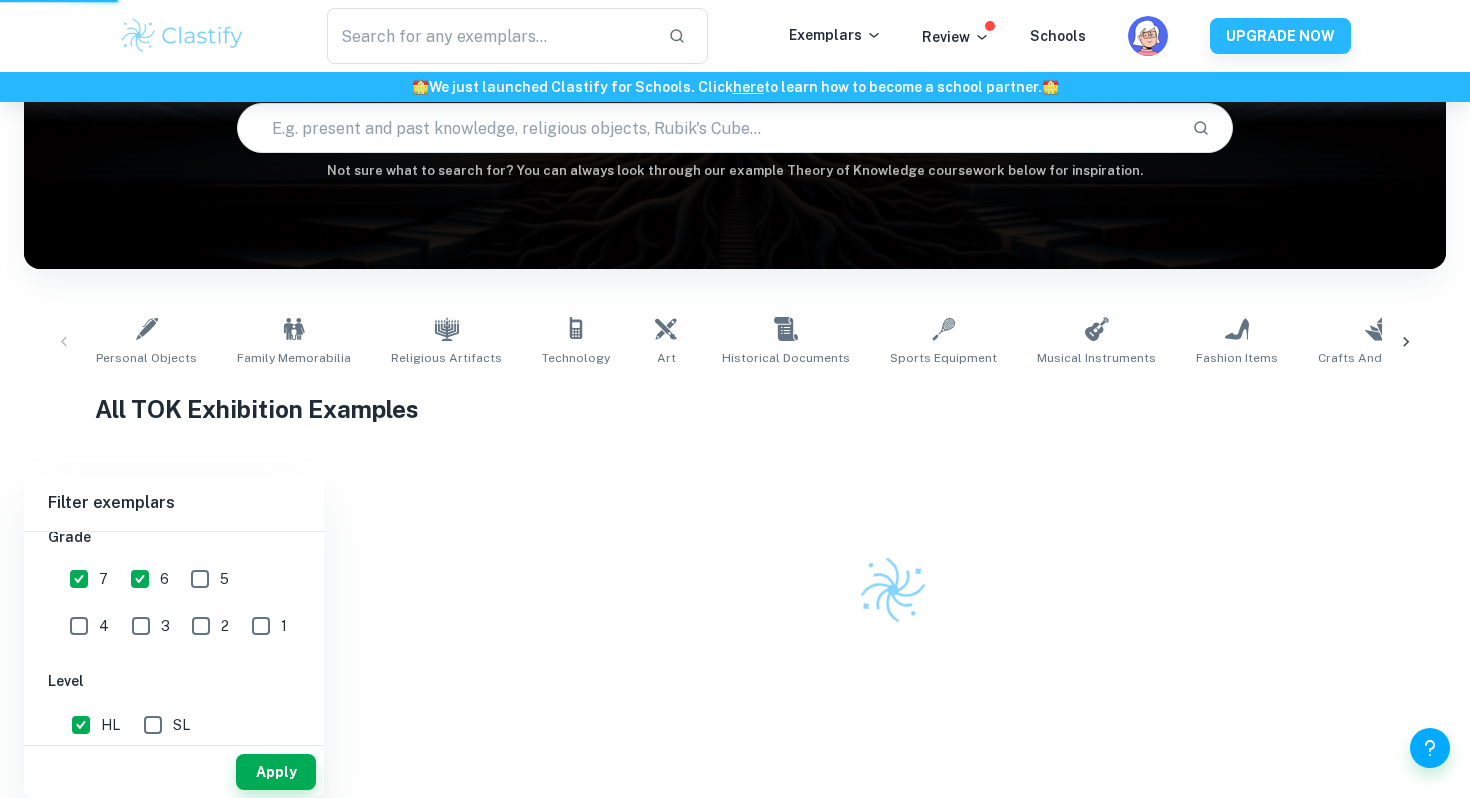 scroll, scrollTop: 176, scrollLeft: 0, axis: vertical 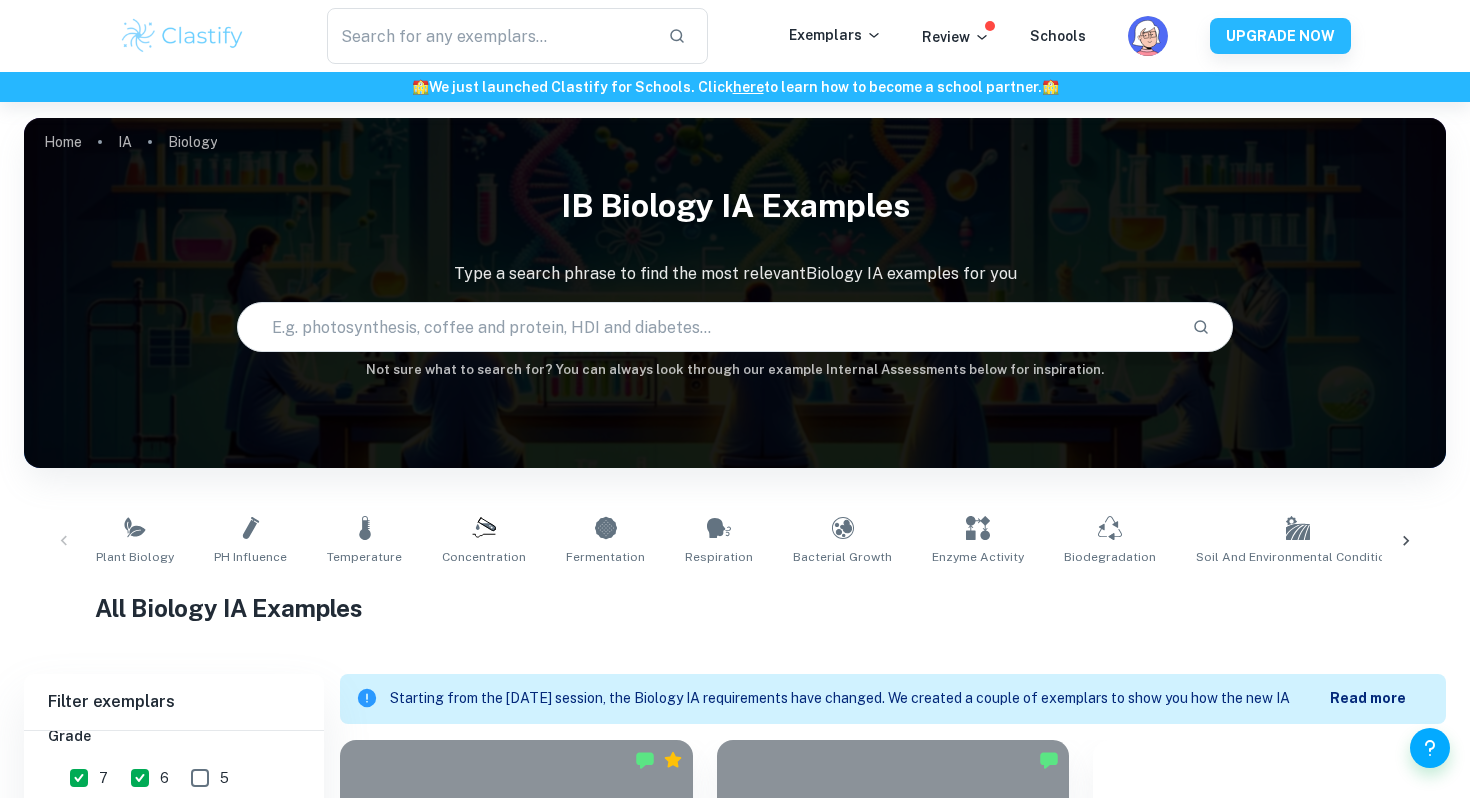 click at bounding box center (706, 327) 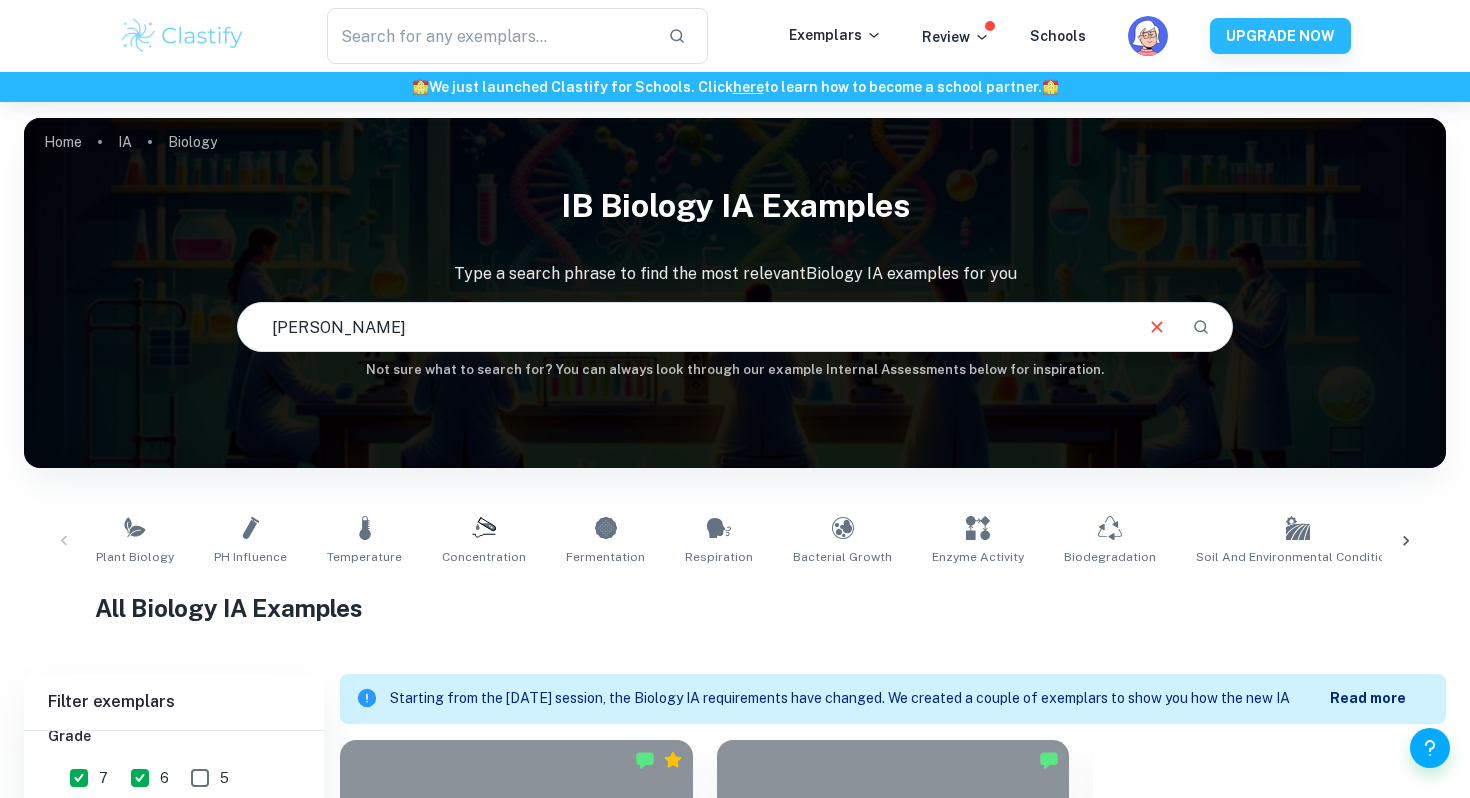type on "[PERSON_NAME]" 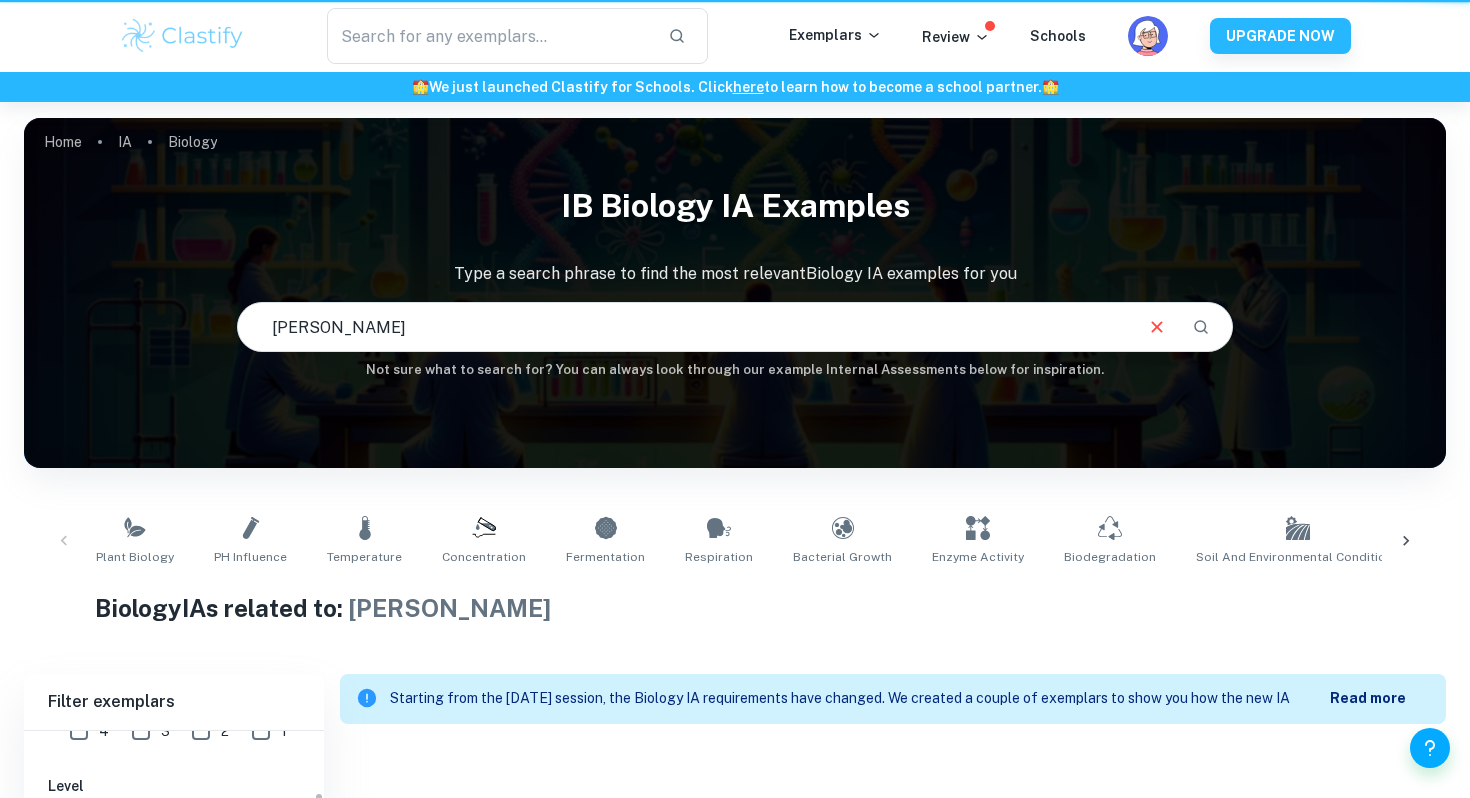 scroll, scrollTop: 358, scrollLeft: 0, axis: vertical 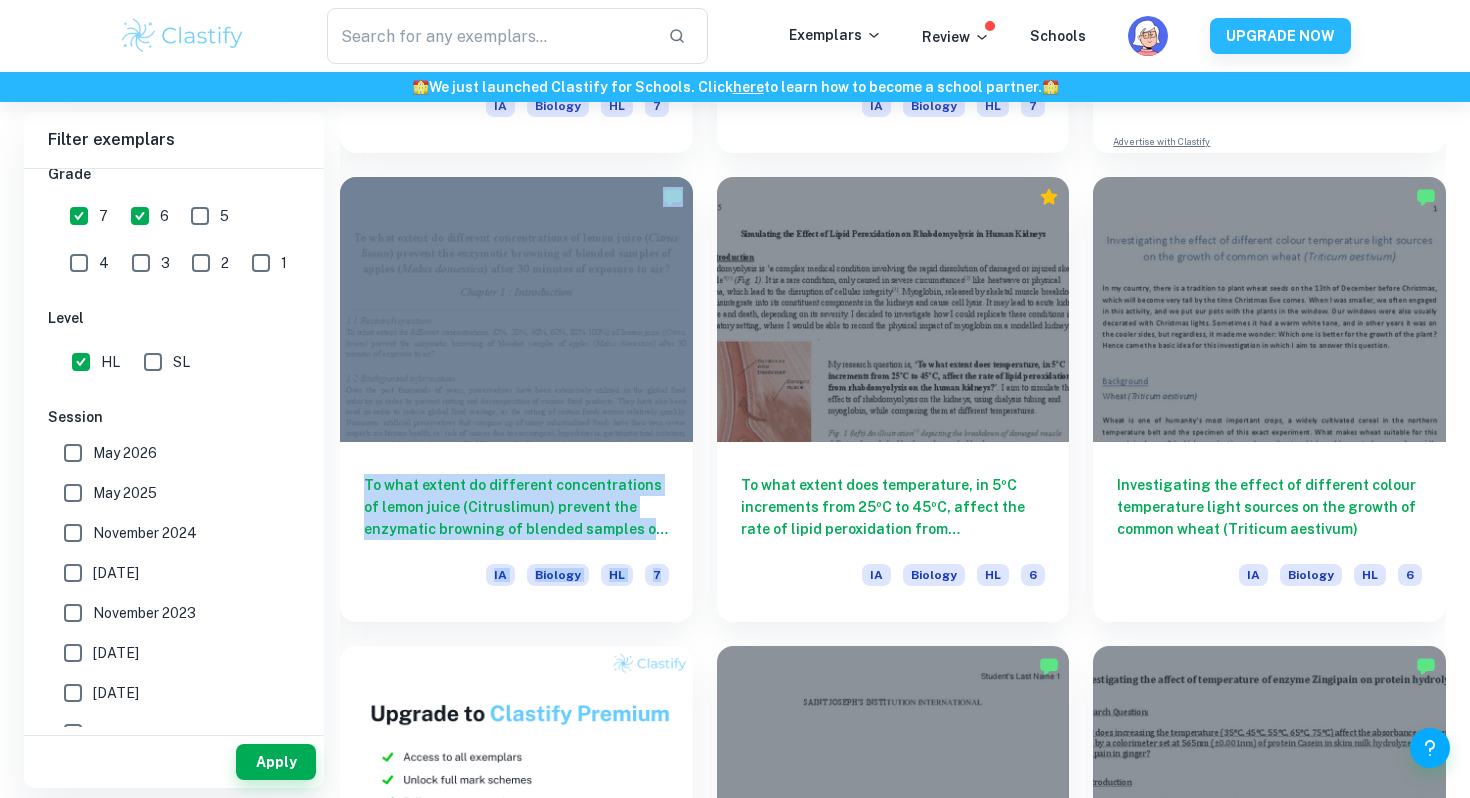 click on "To what extent does temperature, in 5ºC
increments from 25ºC to 45ºC, affect the rate of lipid peroxidation from [MEDICAL_DATA] on the human kidneys? IA Biology HL 6" at bounding box center [881, 387] 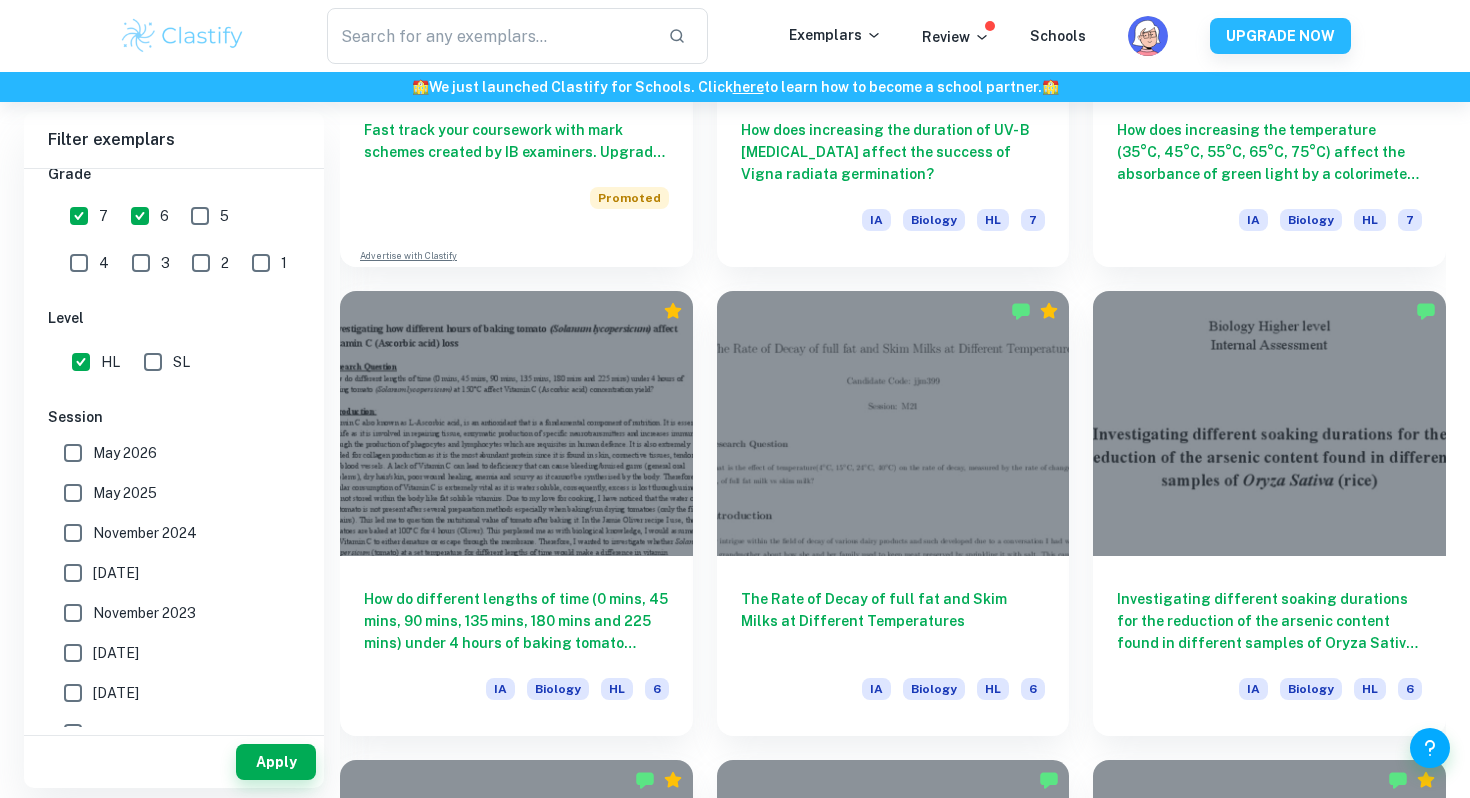 scroll, scrollTop: 1860, scrollLeft: 0, axis: vertical 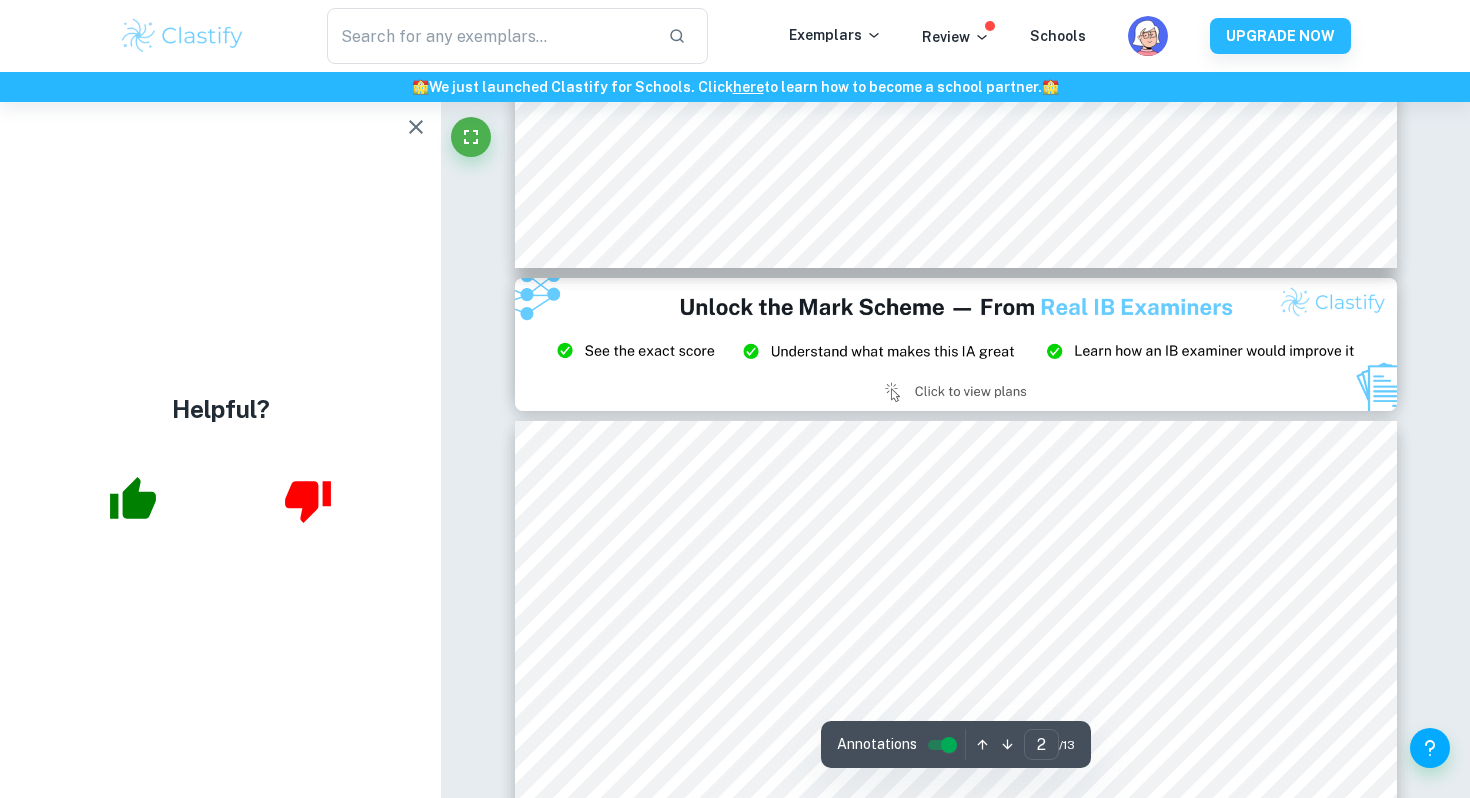 type on "3" 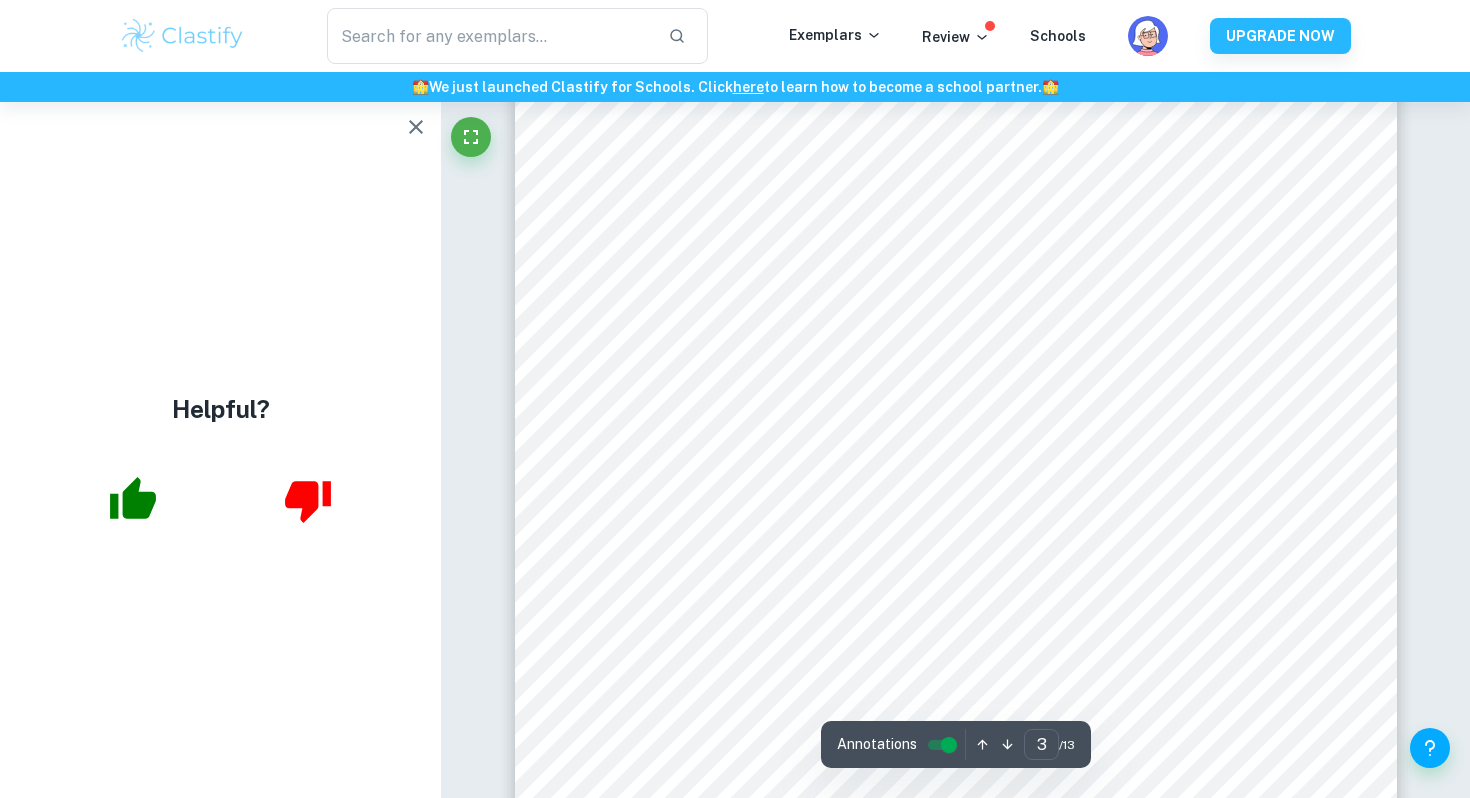 scroll, scrollTop: 3029, scrollLeft: 0, axis: vertical 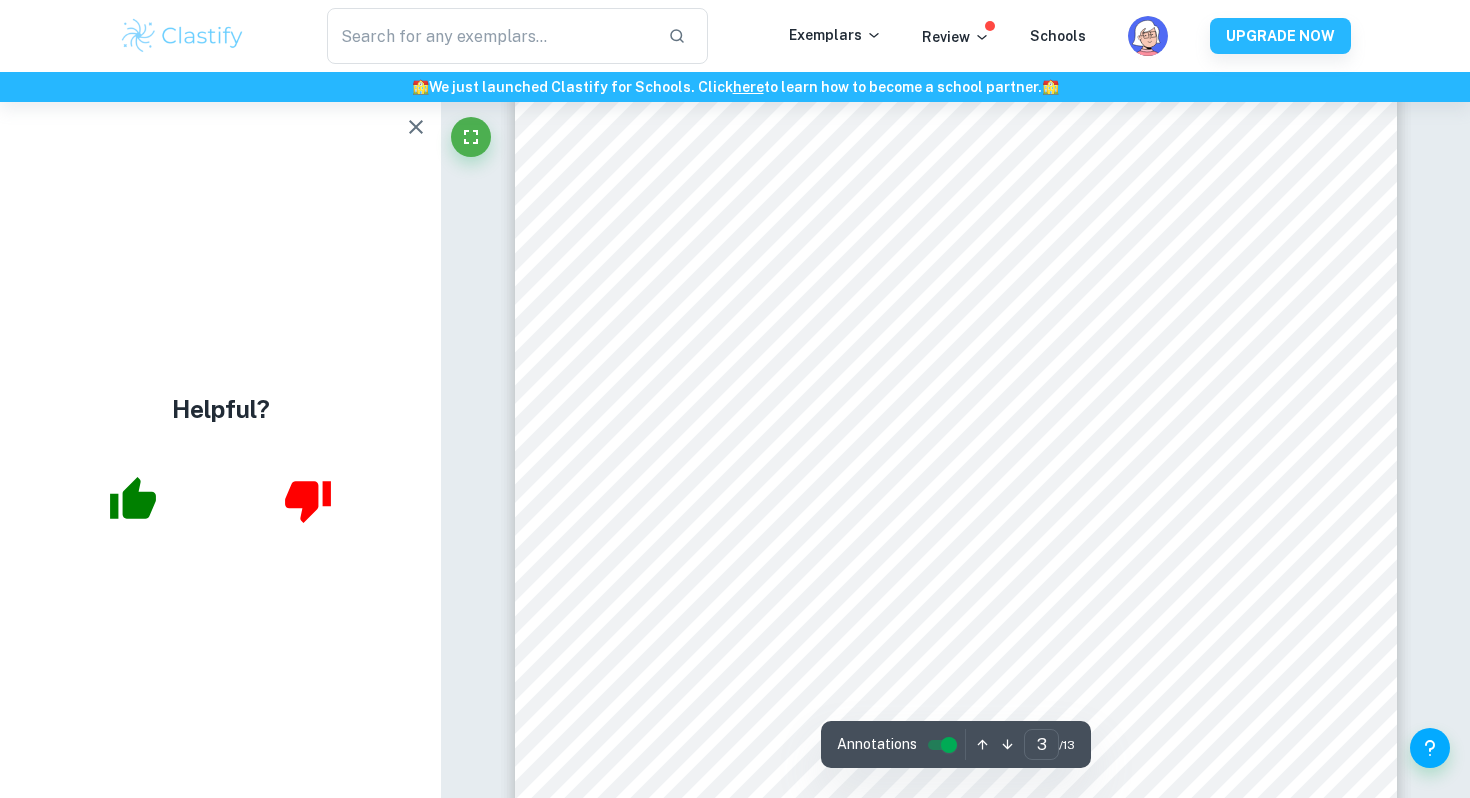 click 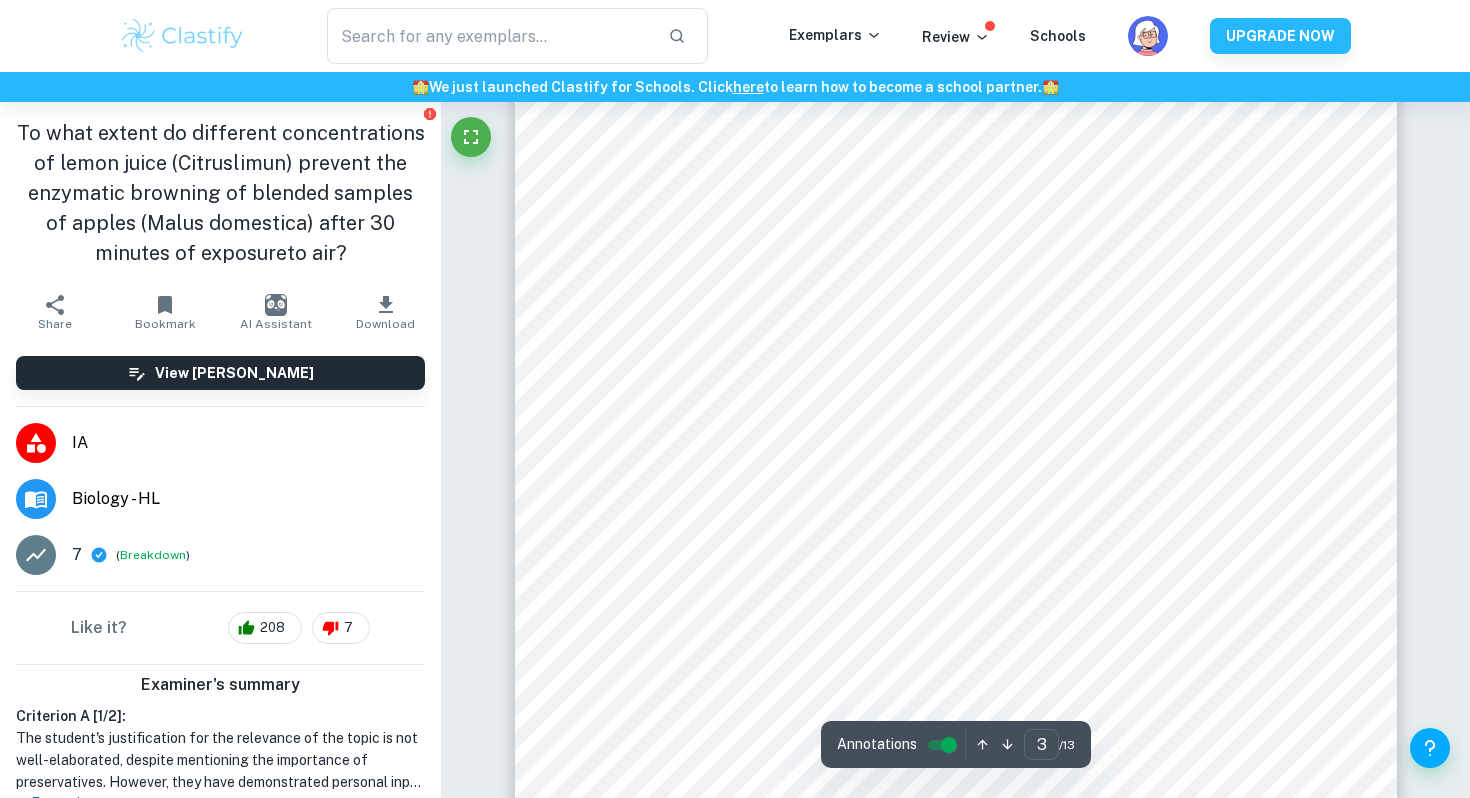 scroll, scrollTop: 3080, scrollLeft: 0, axis: vertical 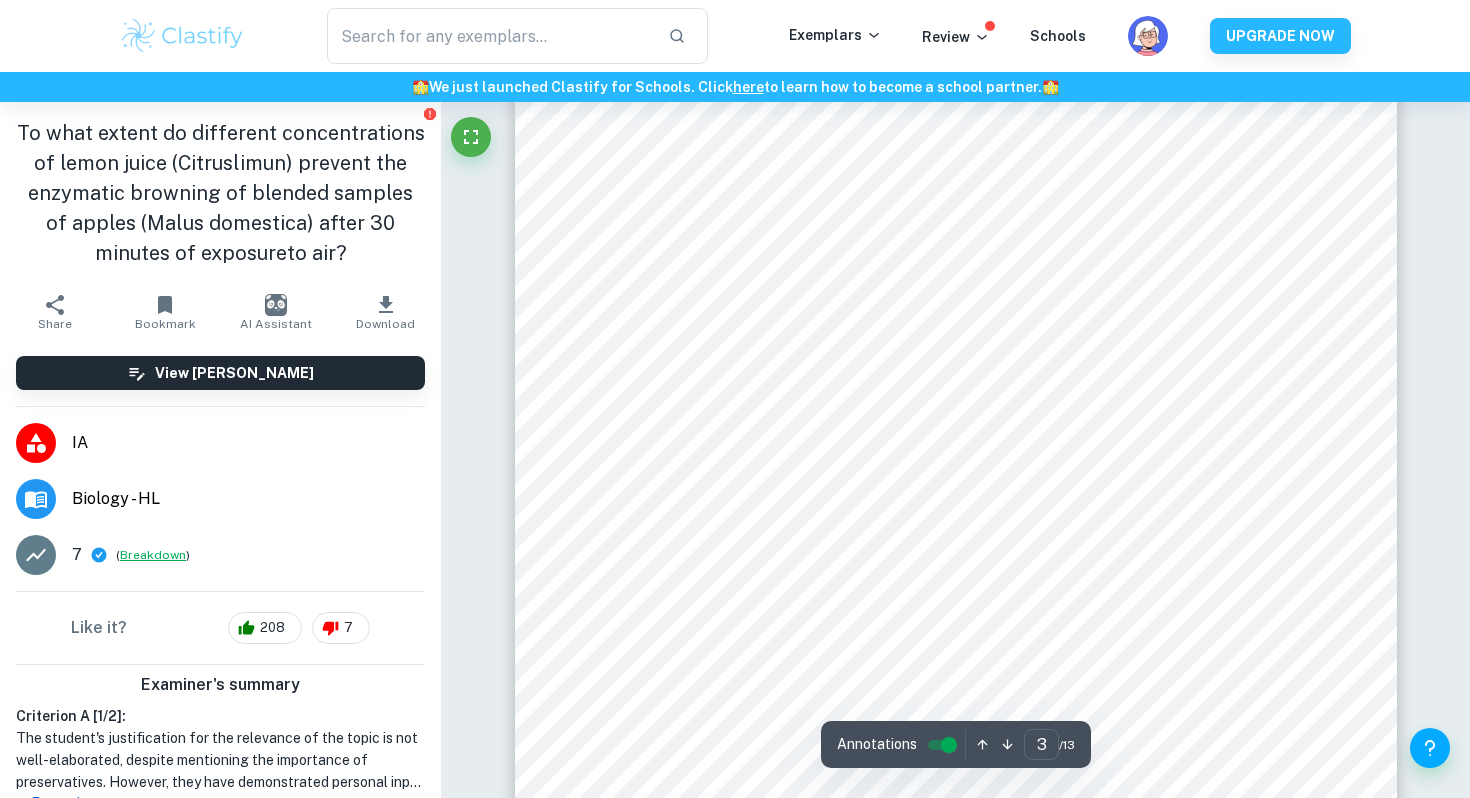 click on "Breakdown" at bounding box center [153, 555] 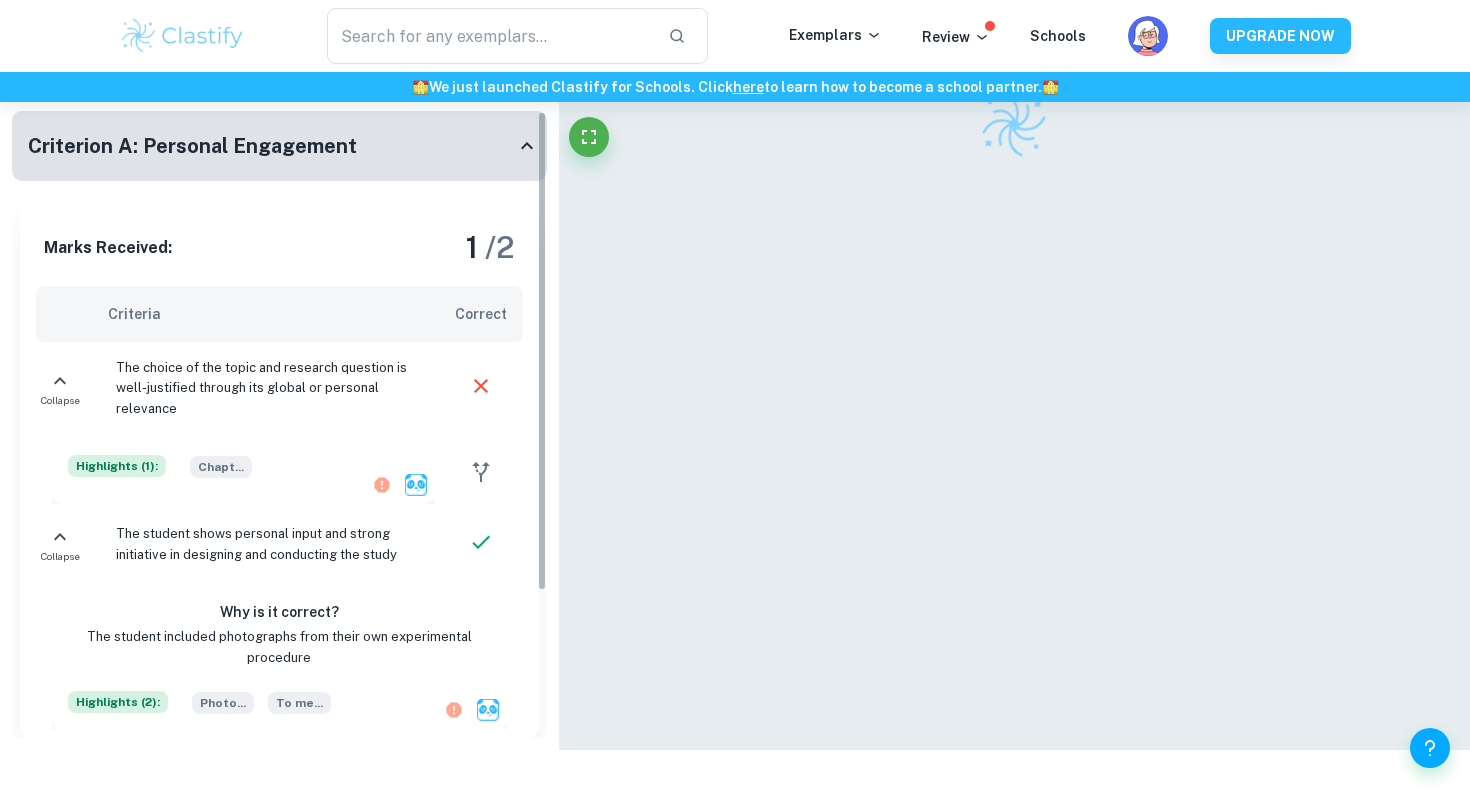 scroll, scrollTop: 102, scrollLeft: 0, axis: vertical 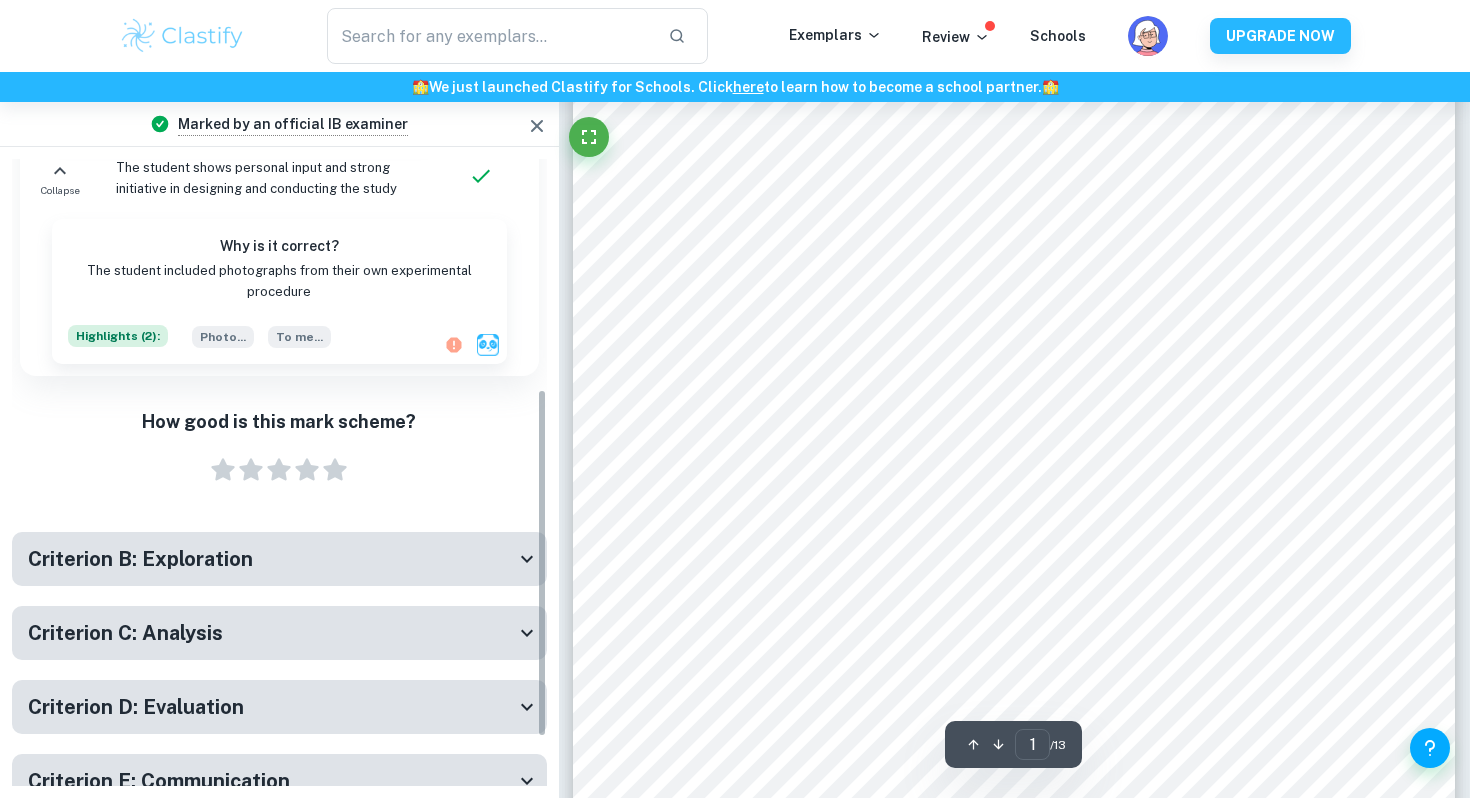 click on "Criterion B: Exploration" at bounding box center [271, 559] 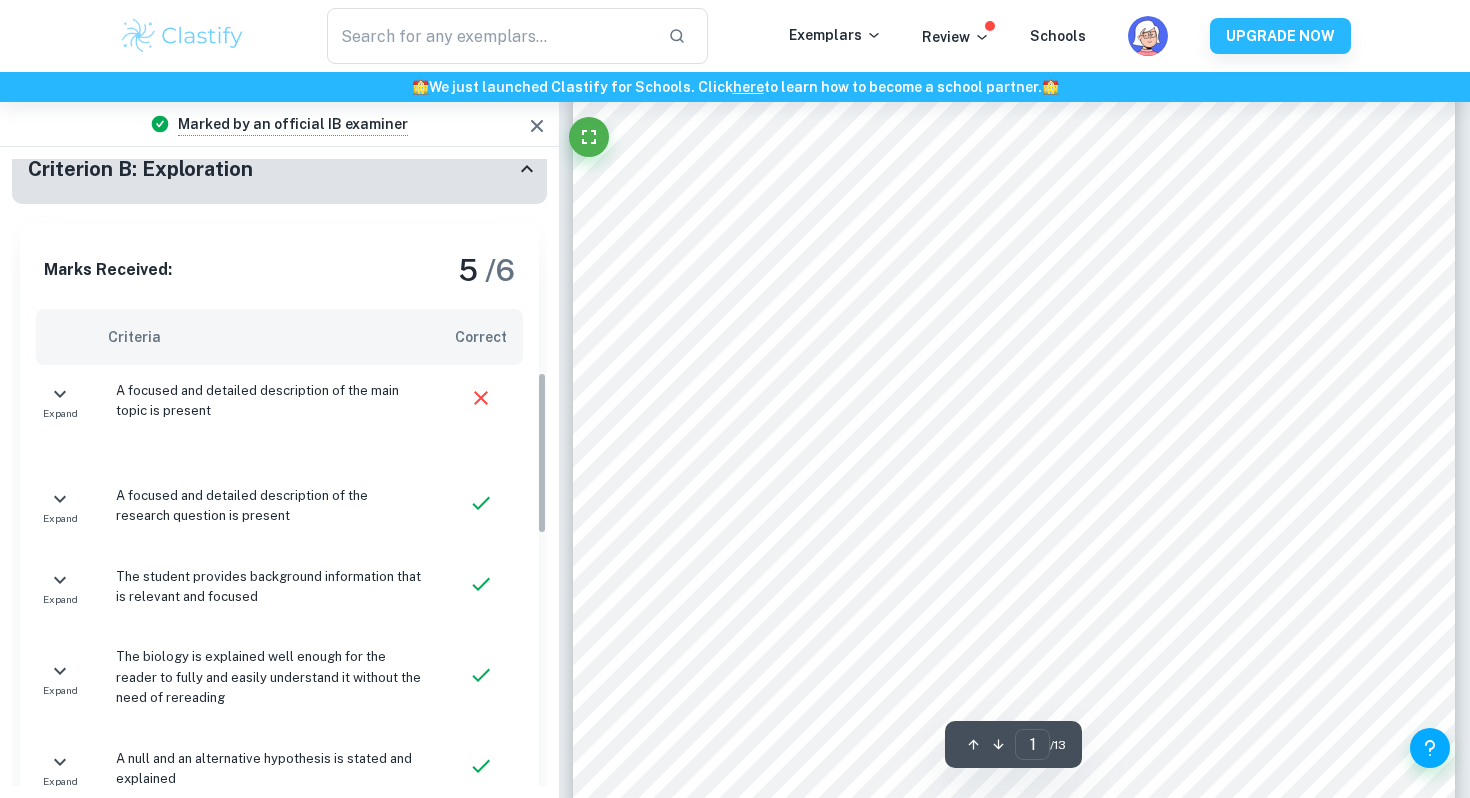 scroll, scrollTop: 823, scrollLeft: 0, axis: vertical 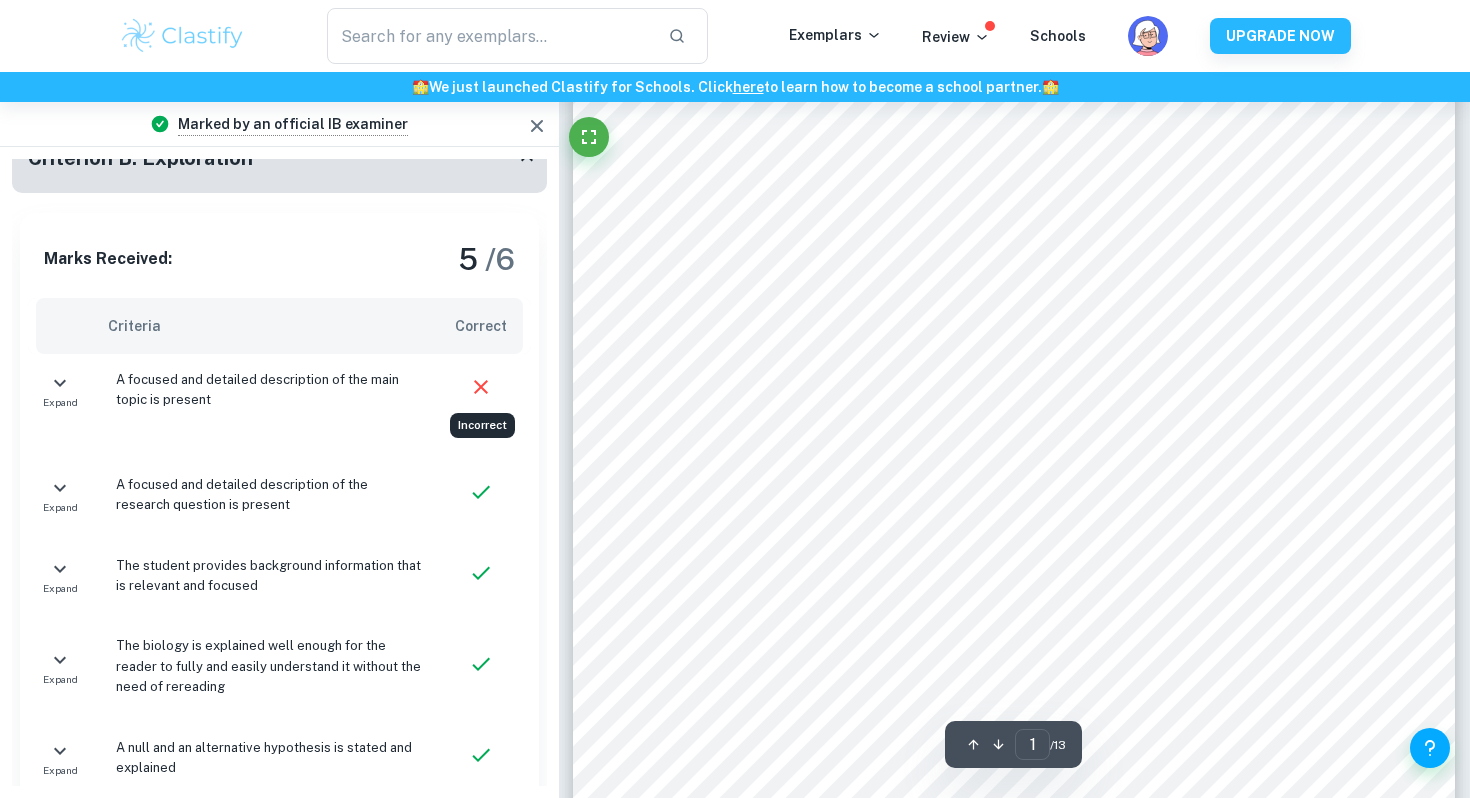 click 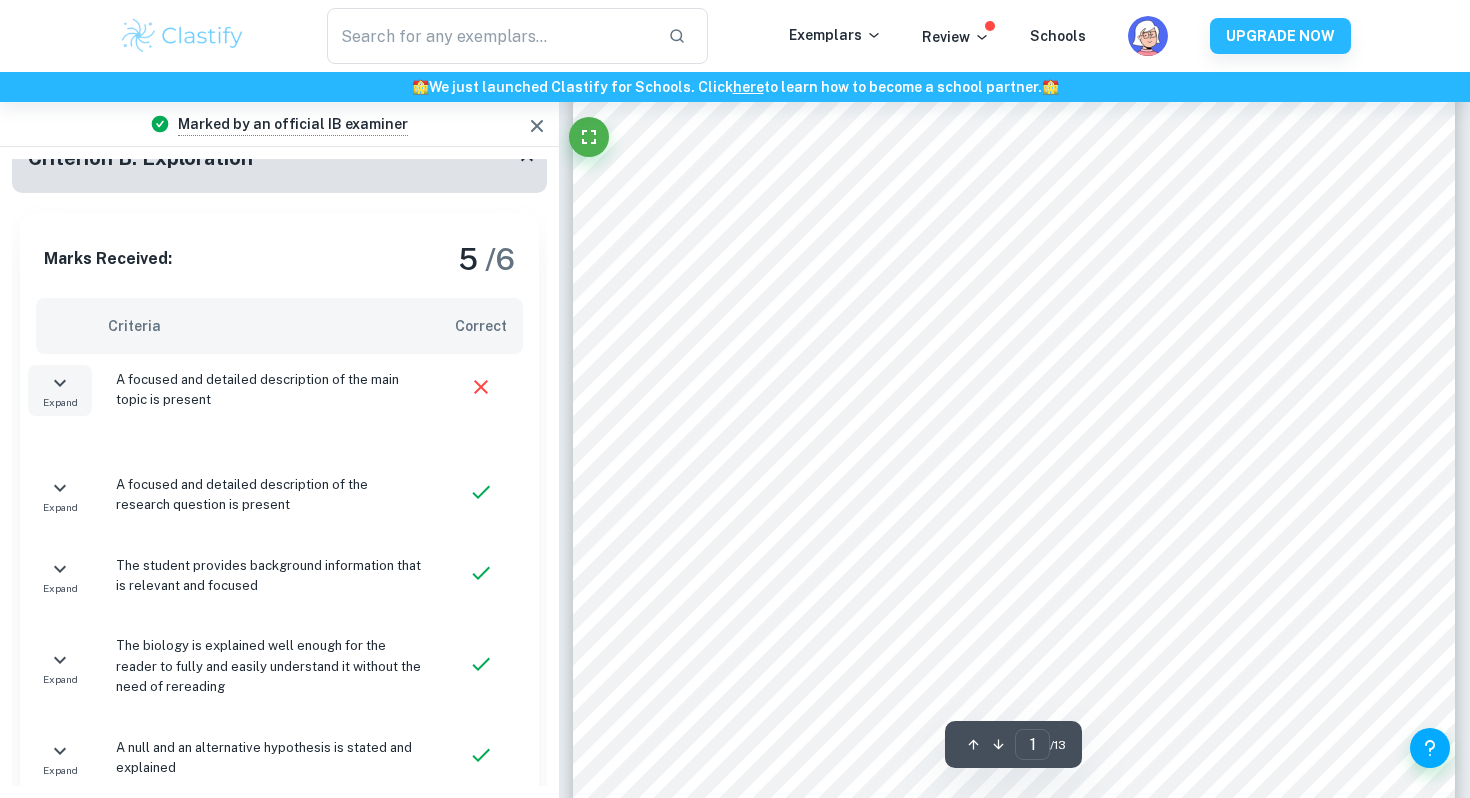 click 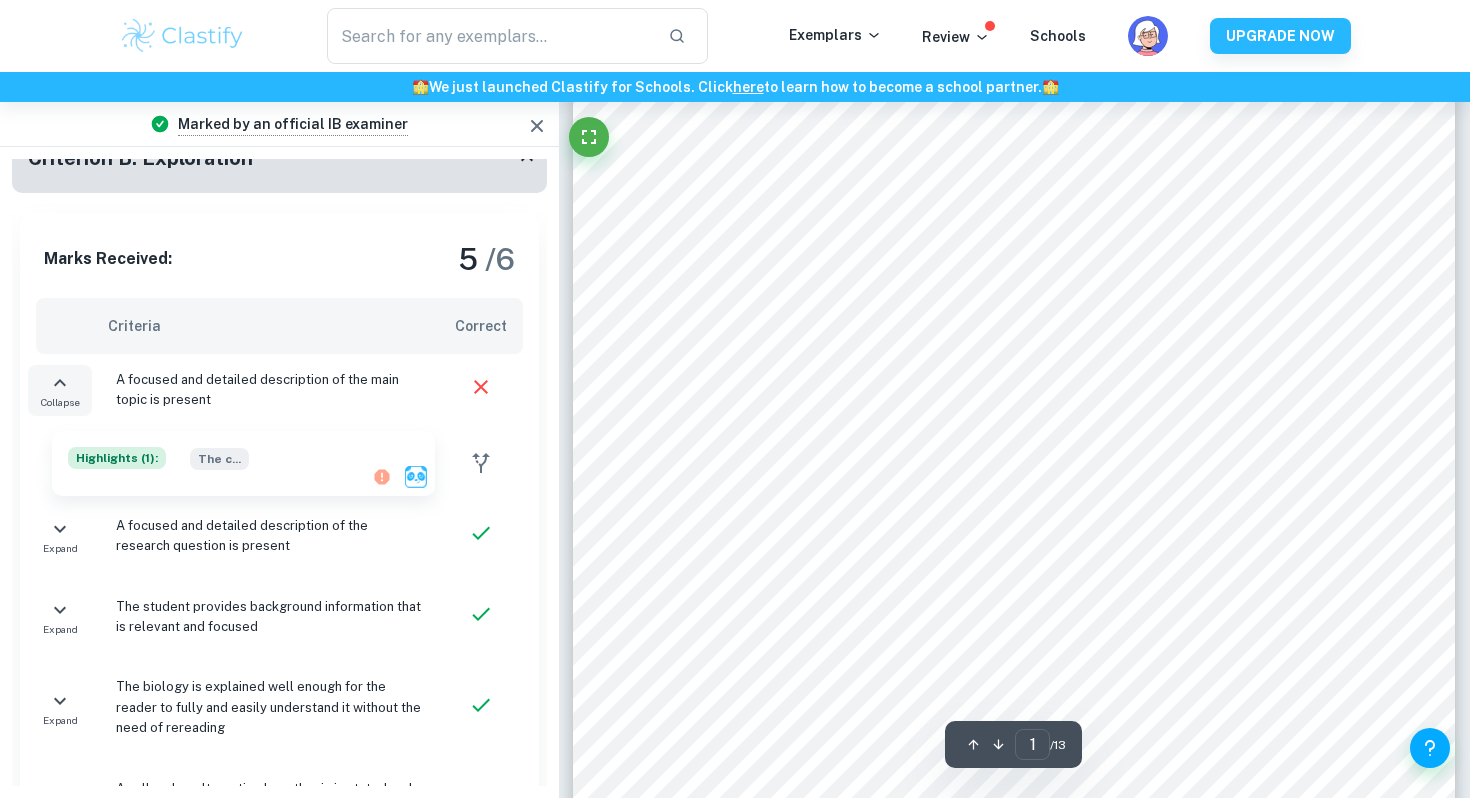 click on "Highlights ( 1 ):" at bounding box center (117, 458) 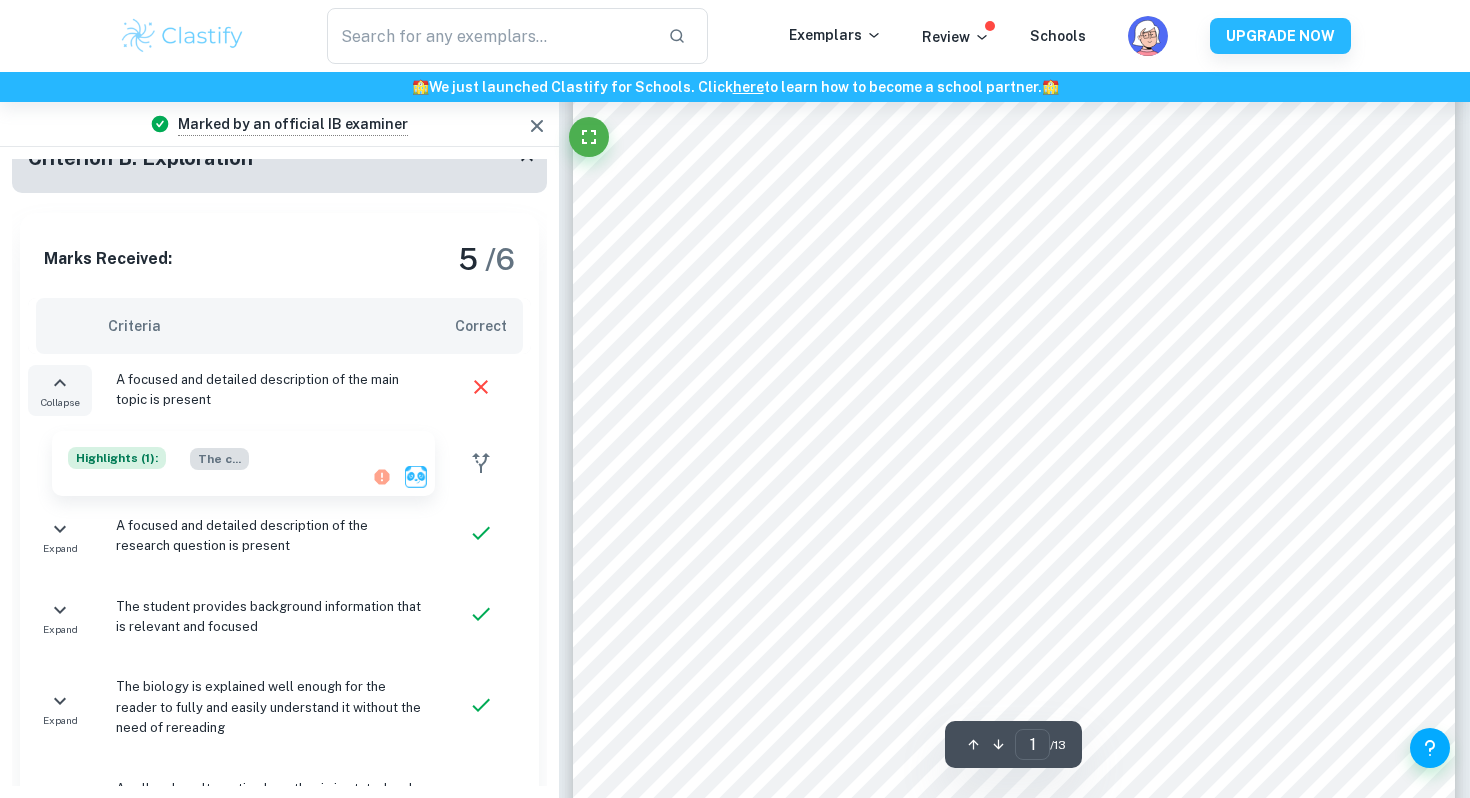 click on "The c ..." at bounding box center (219, 459) 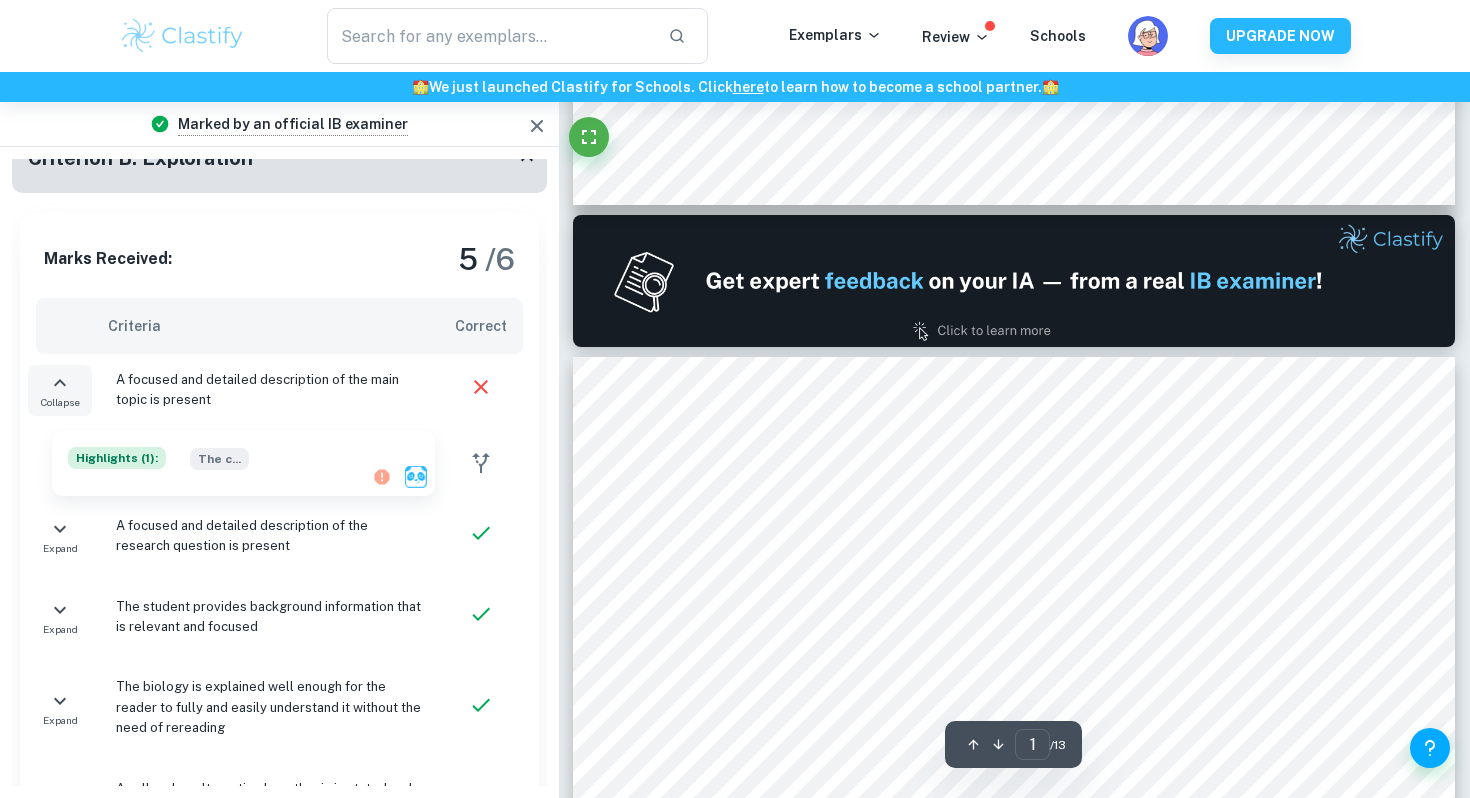 type on "2" 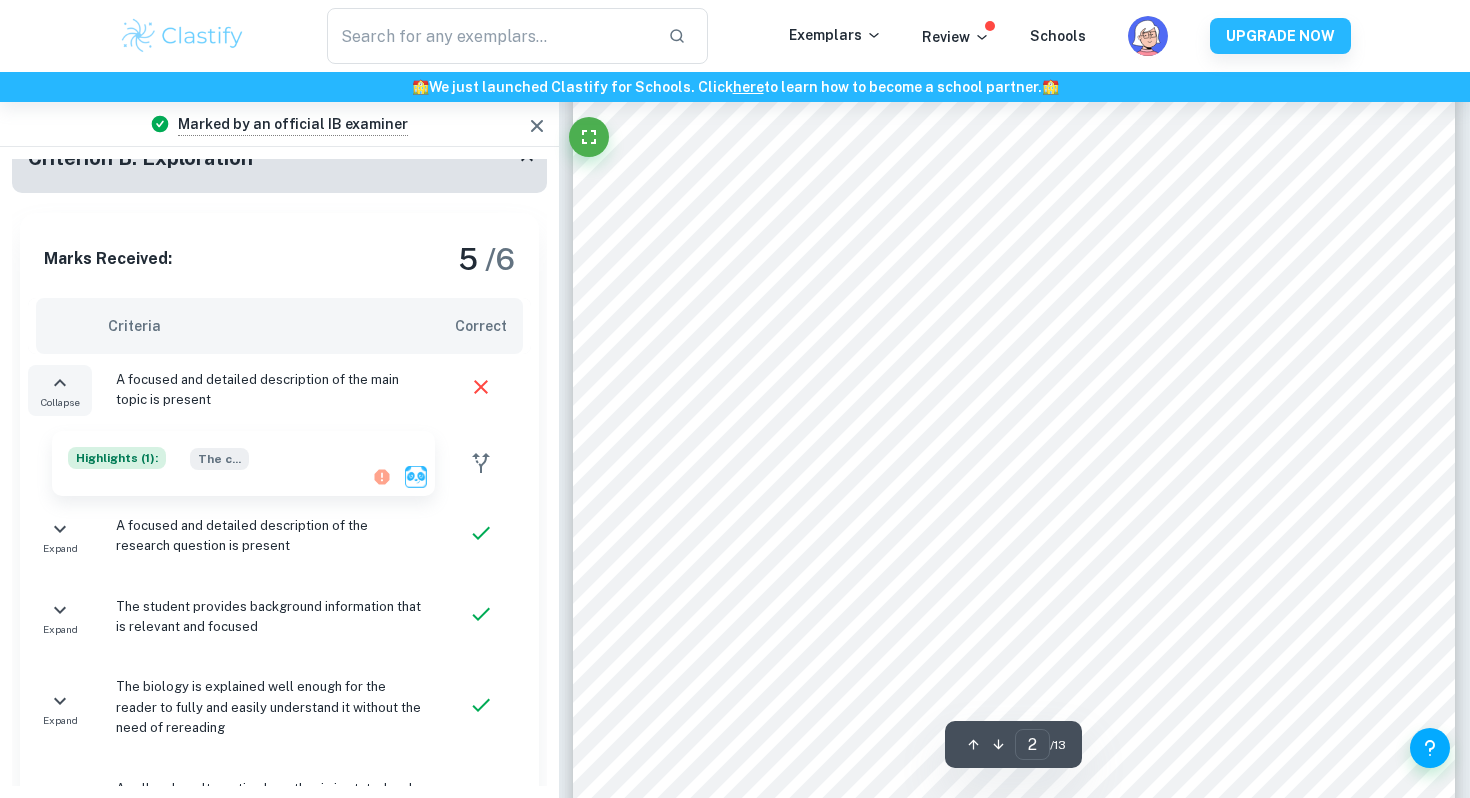 scroll, scrollTop: 1718, scrollLeft: 0, axis: vertical 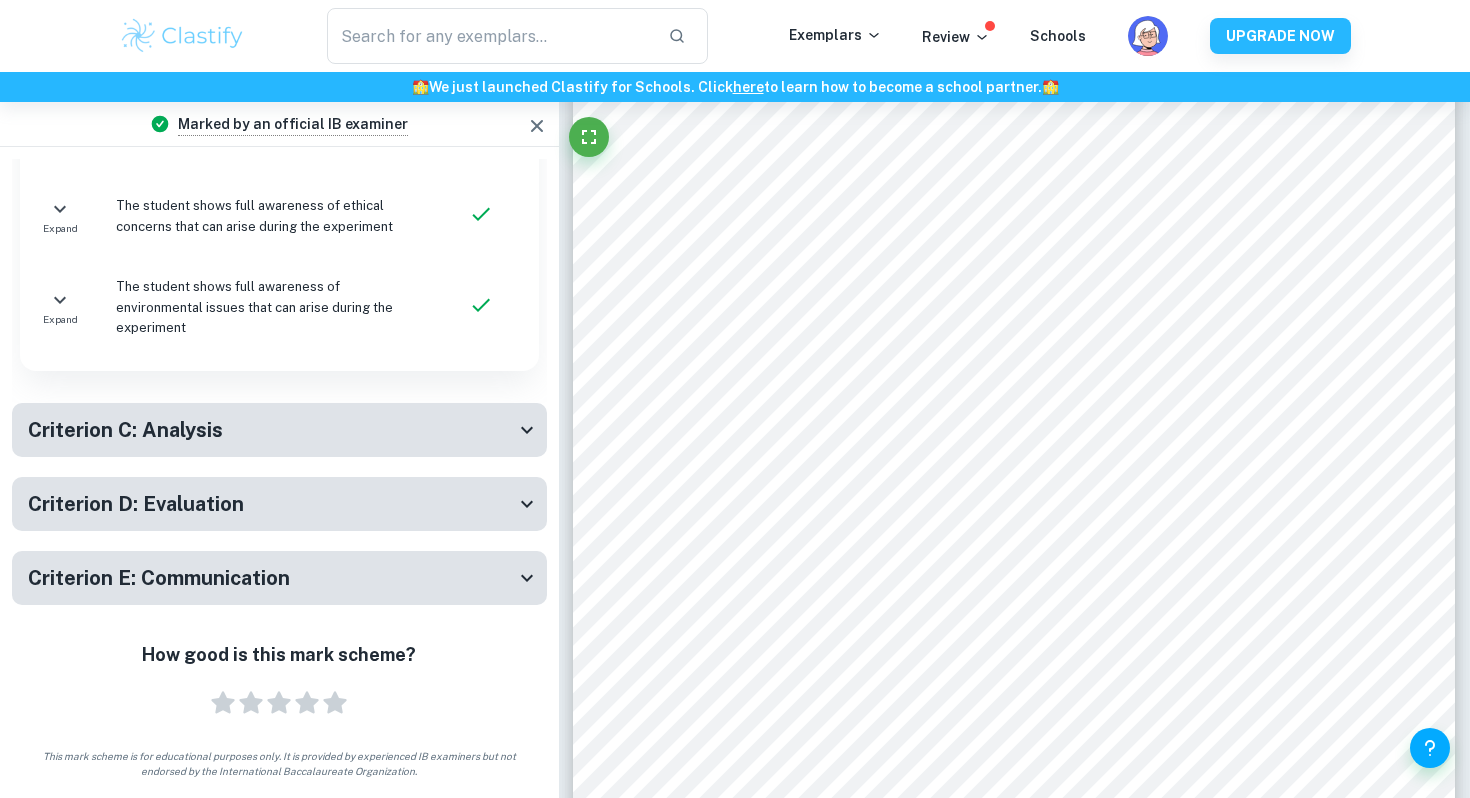 click on "Criterion C: Analysis" at bounding box center [125, 430] 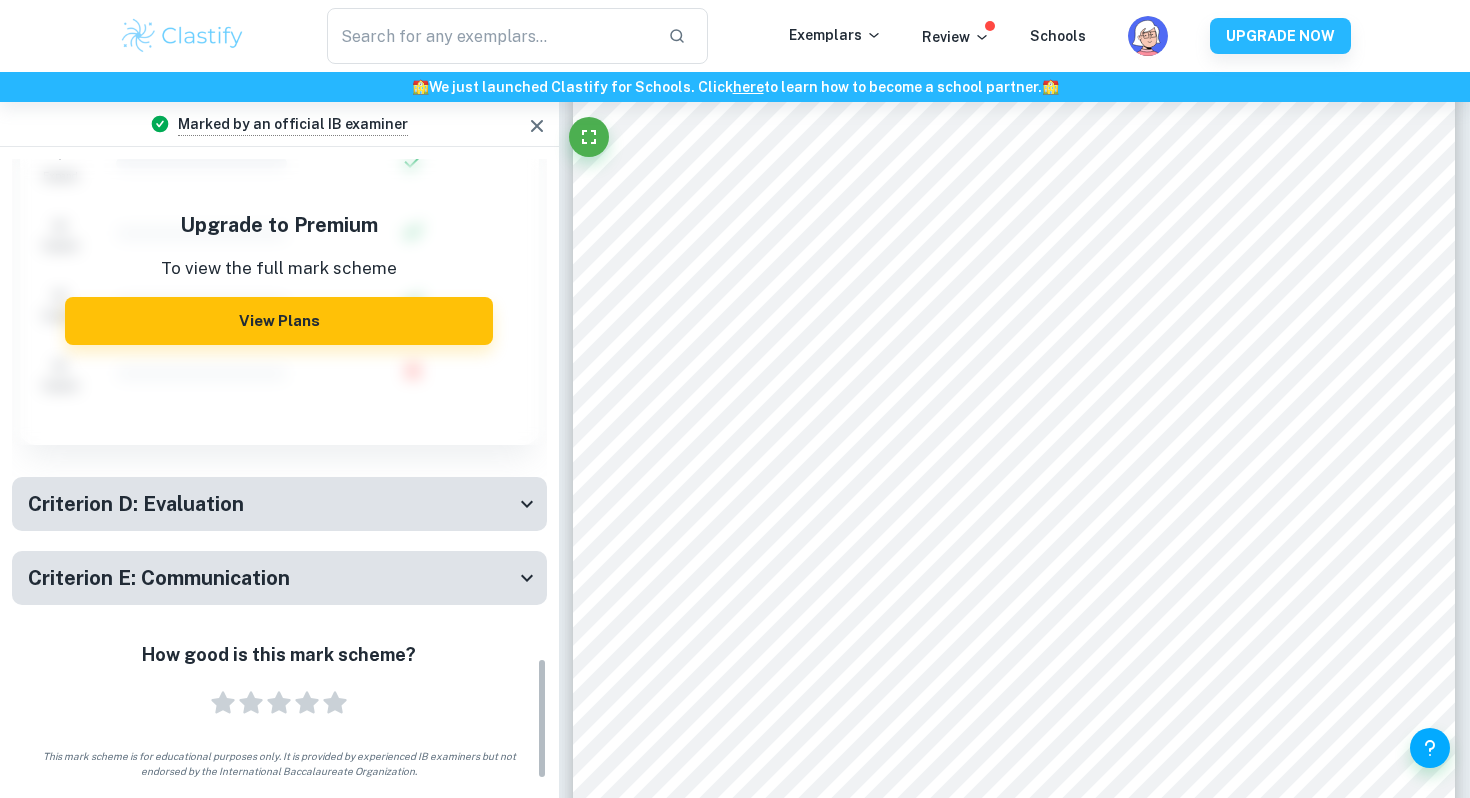 scroll, scrollTop: 2381, scrollLeft: 0, axis: vertical 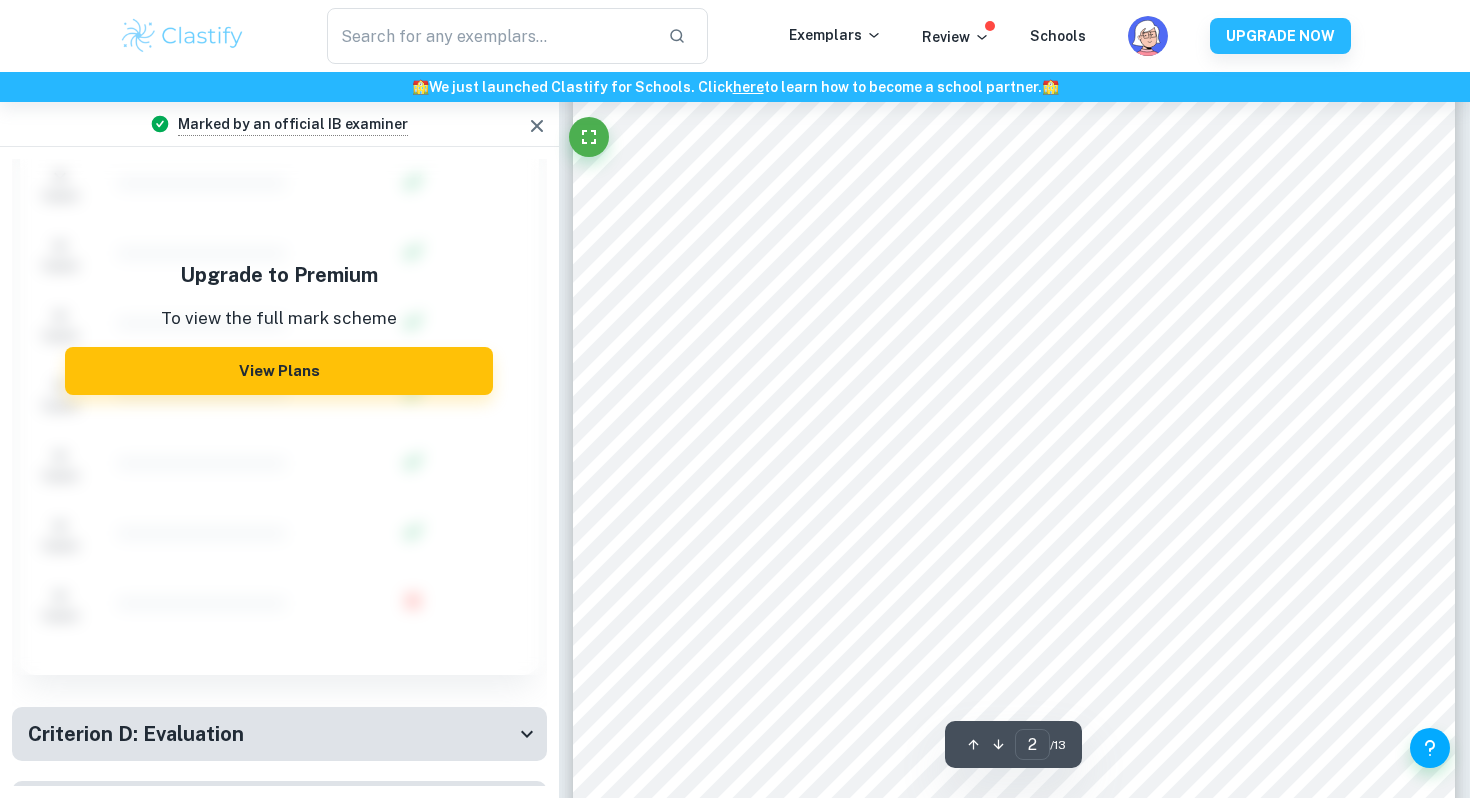 click 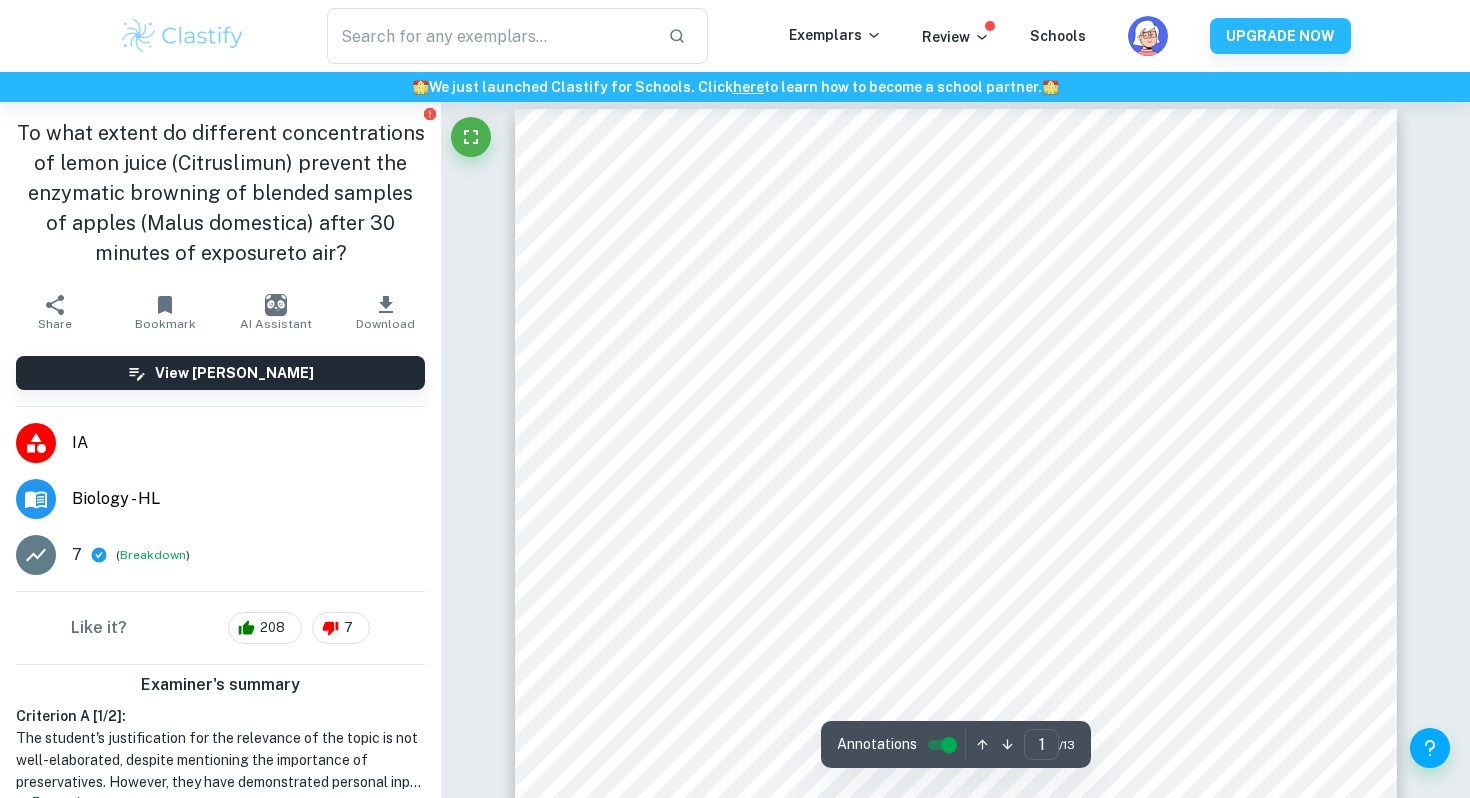 scroll, scrollTop: 0, scrollLeft: 0, axis: both 